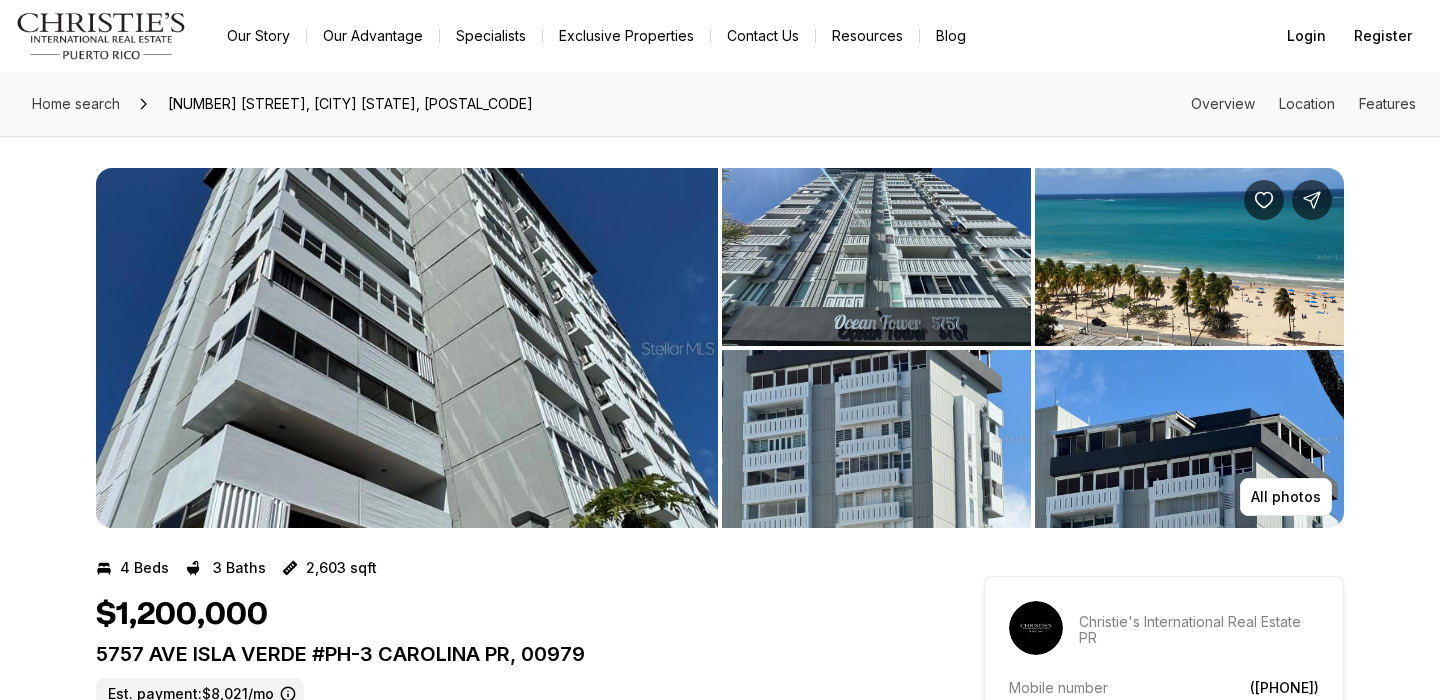scroll, scrollTop: 0, scrollLeft: 0, axis: both 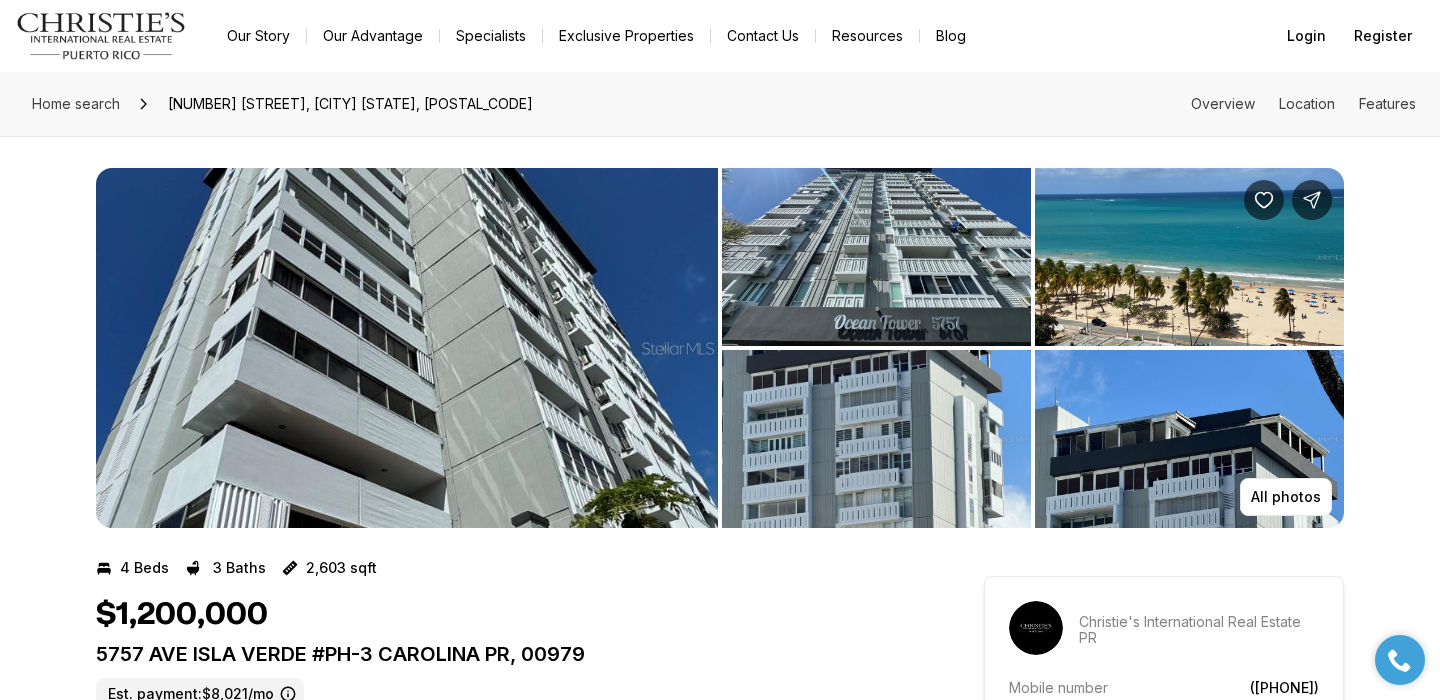 drag, startPoint x: 574, startPoint y: 106, endPoint x: 607, endPoint y: 106, distance: 33 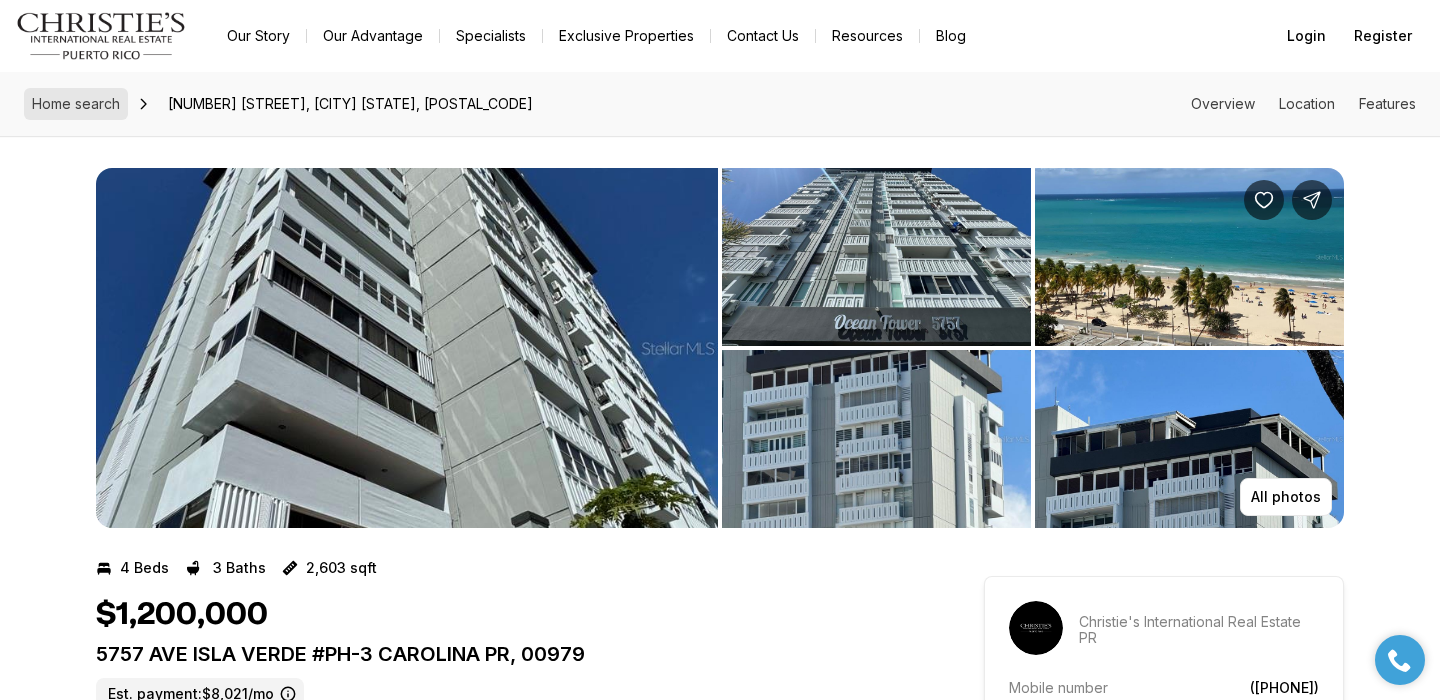 click on "Home search" at bounding box center [76, 103] 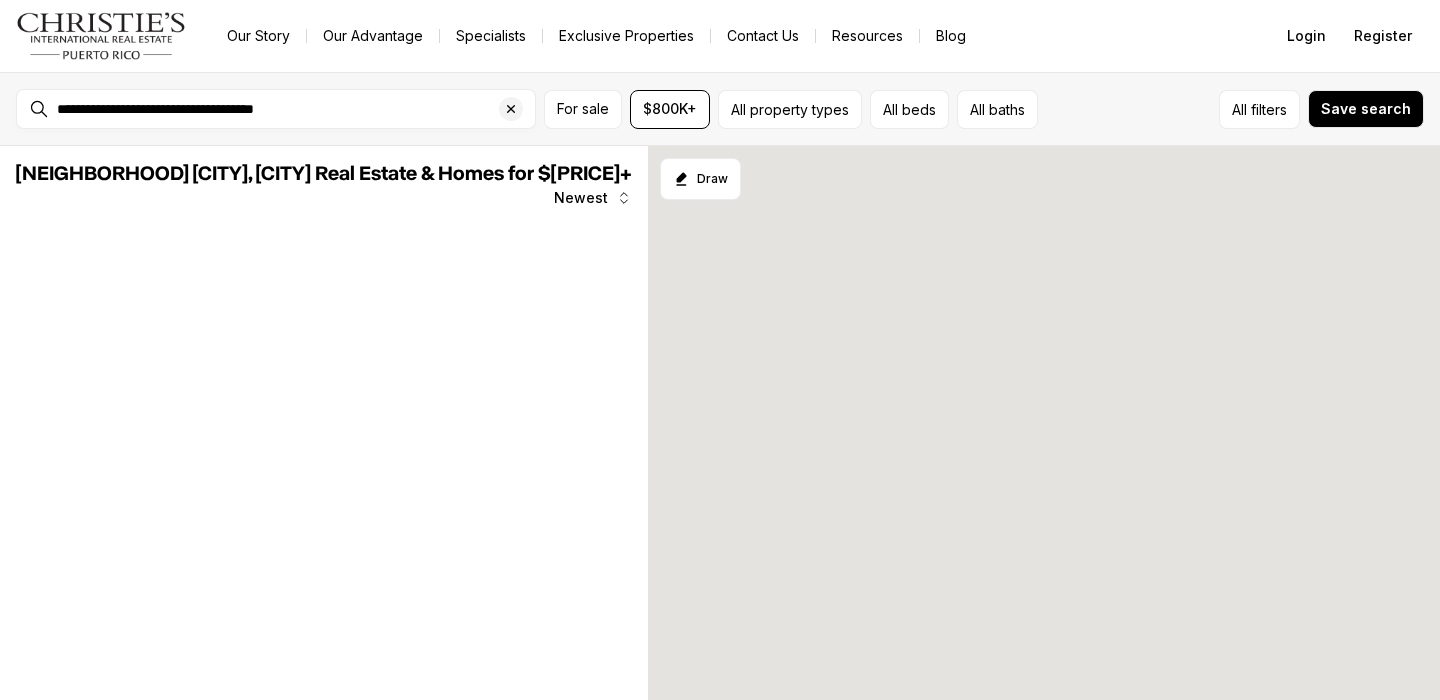 scroll, scrollTop: 0, scrollLeft: 0, axis: both 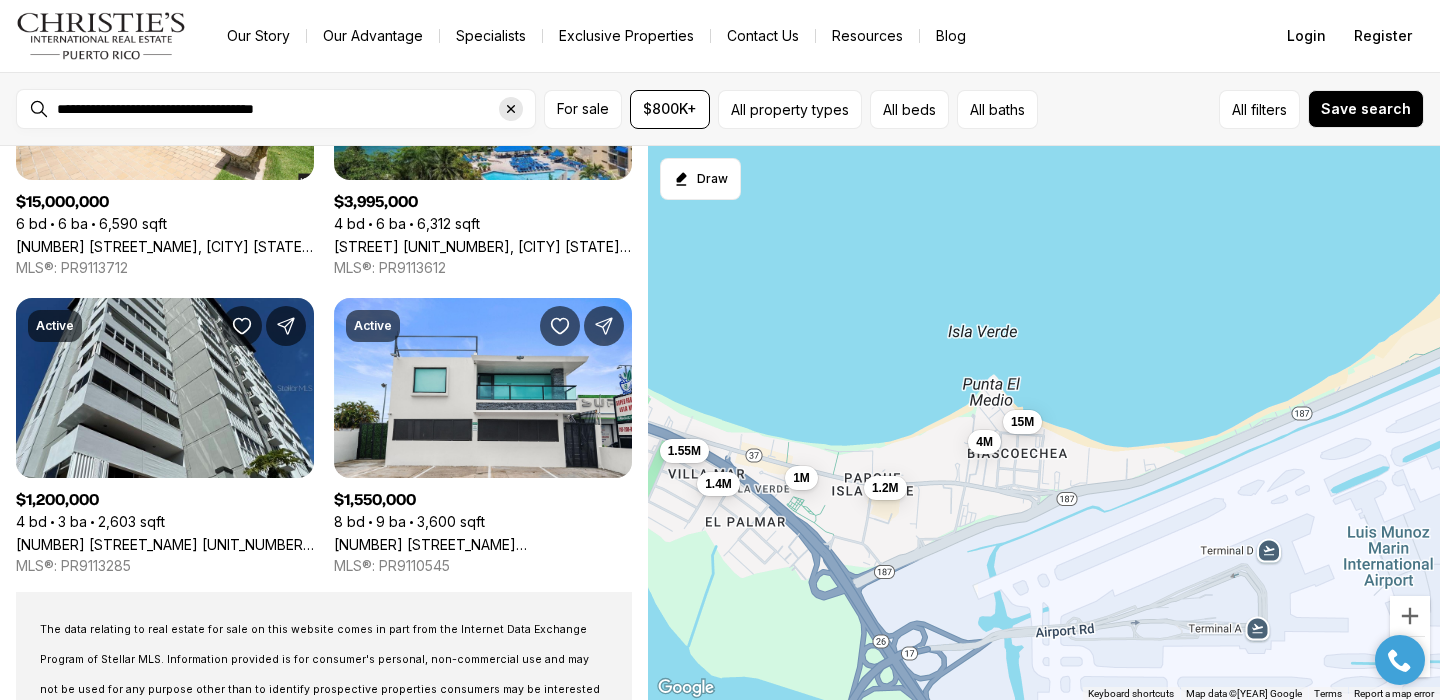 click 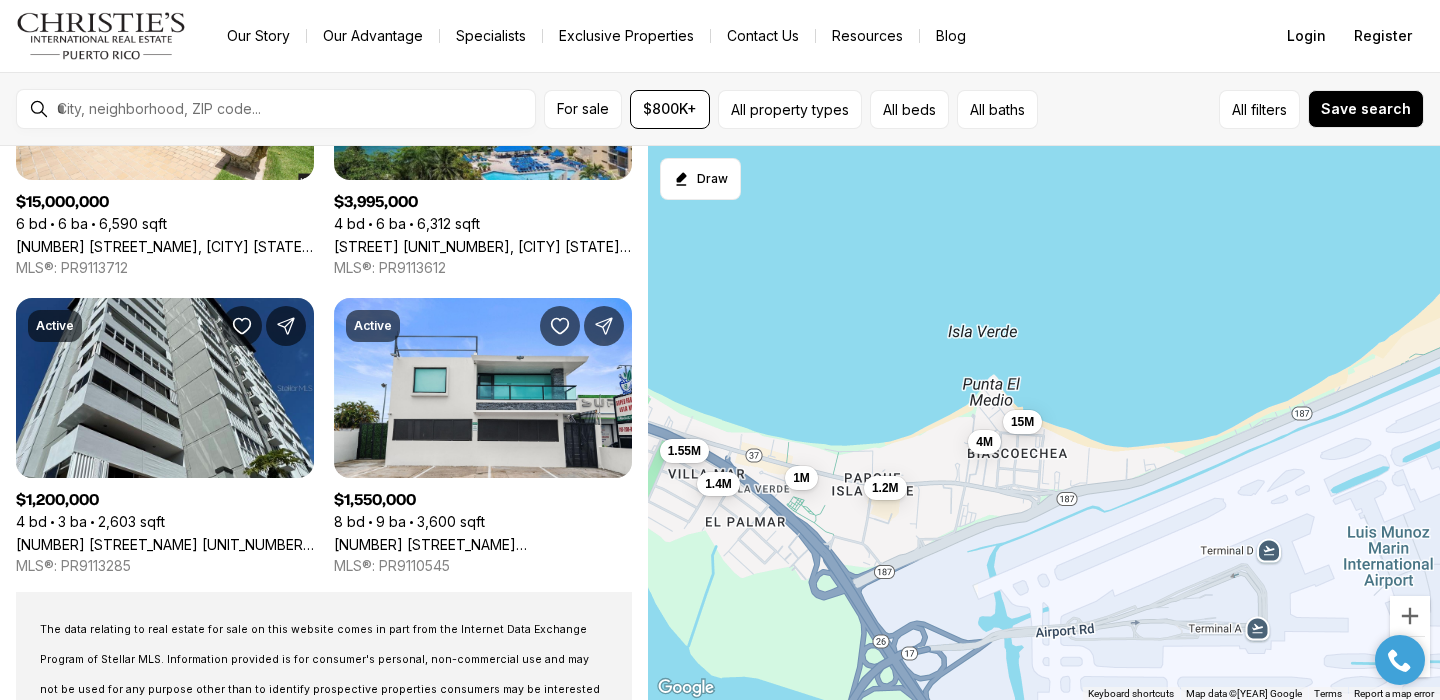 click at bounding box center [292, 109] 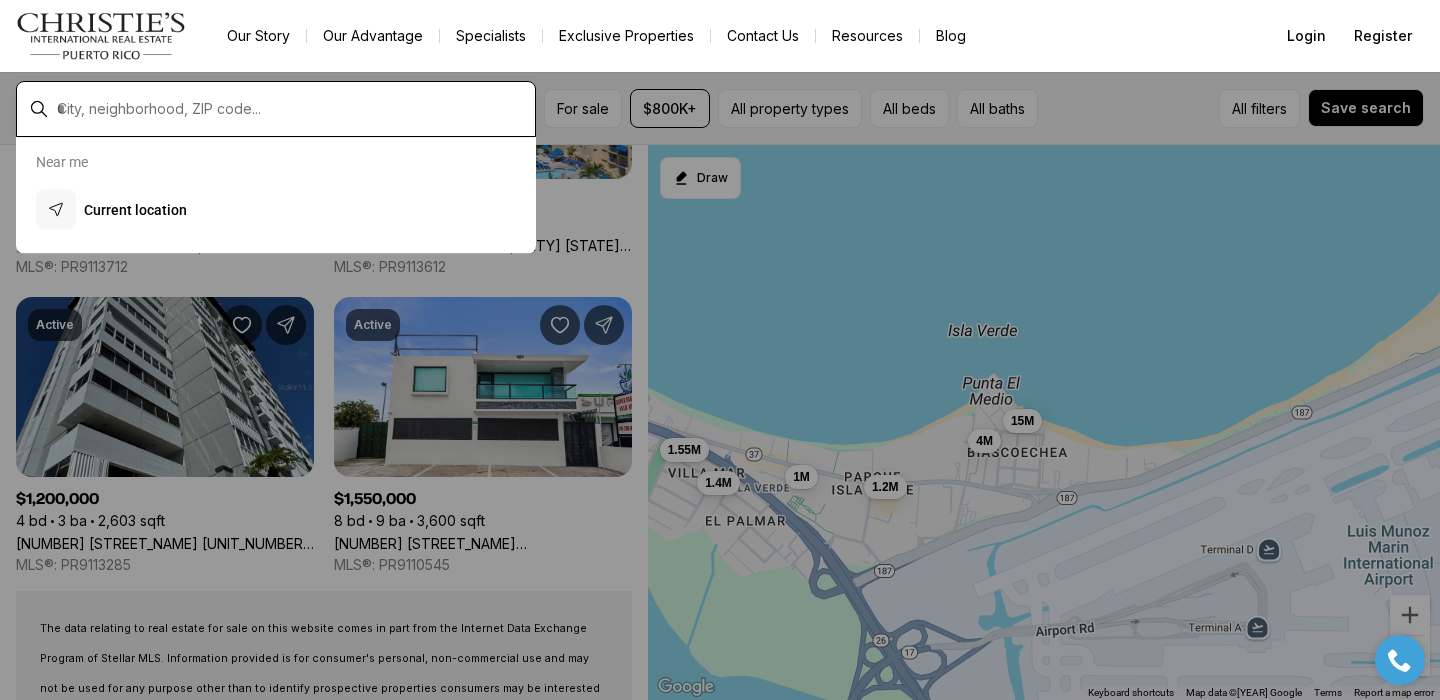 click at bounding box center [292, 109] 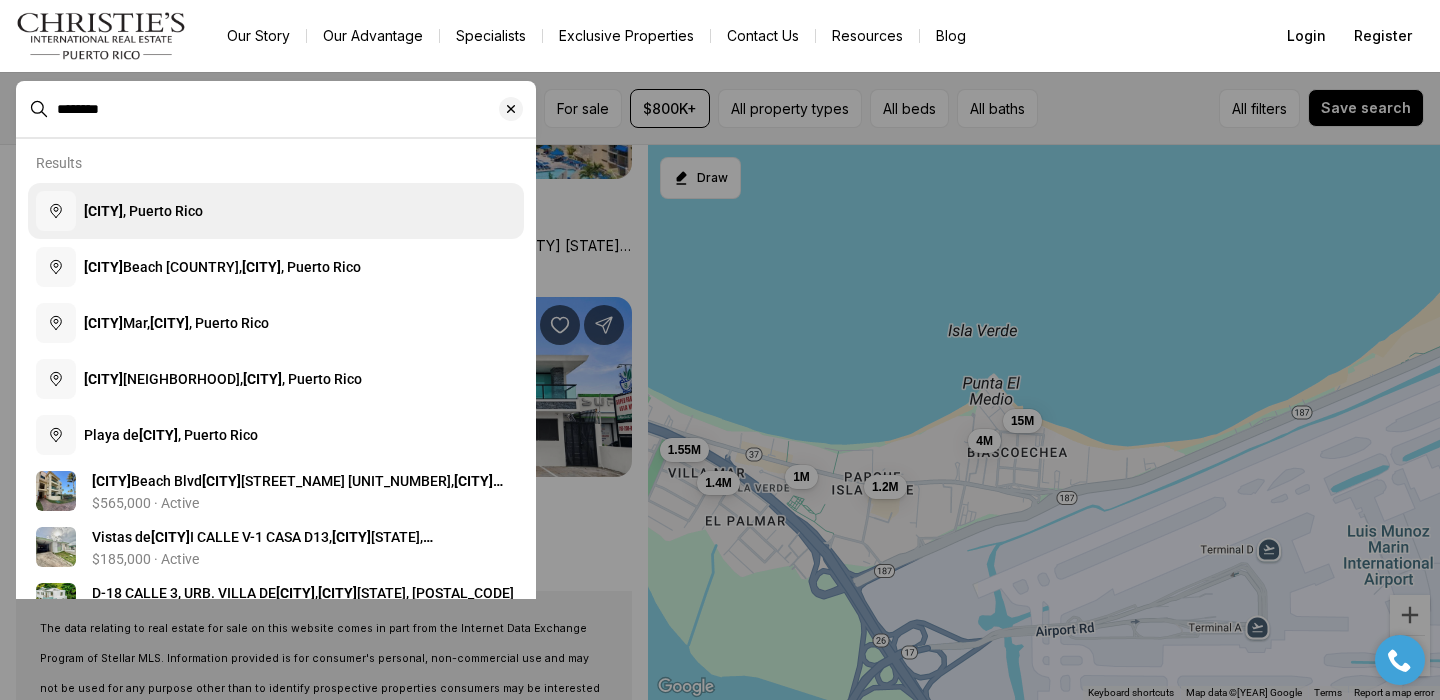 type on "********" 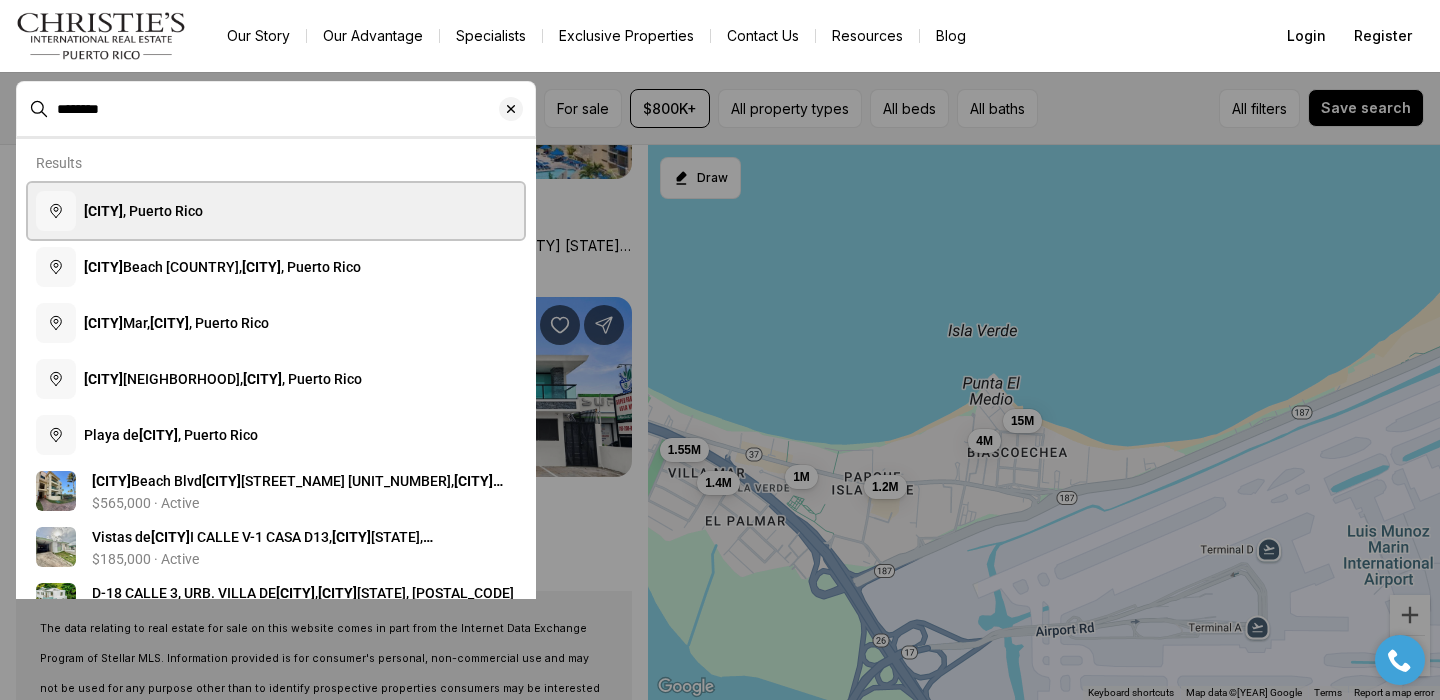 click on "Luquillo" at bounding box center (103, 211) 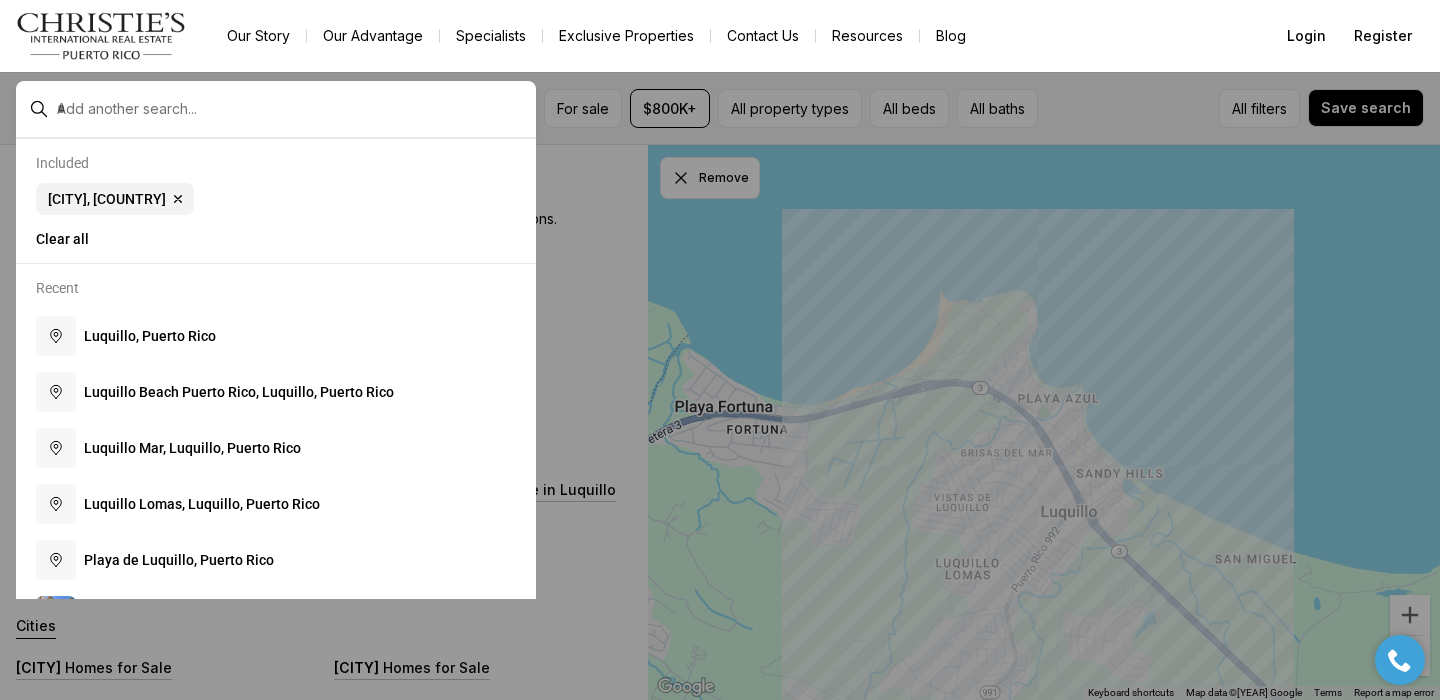 scroll, scrollTop: 0, scrollLeft: 0, axis: both 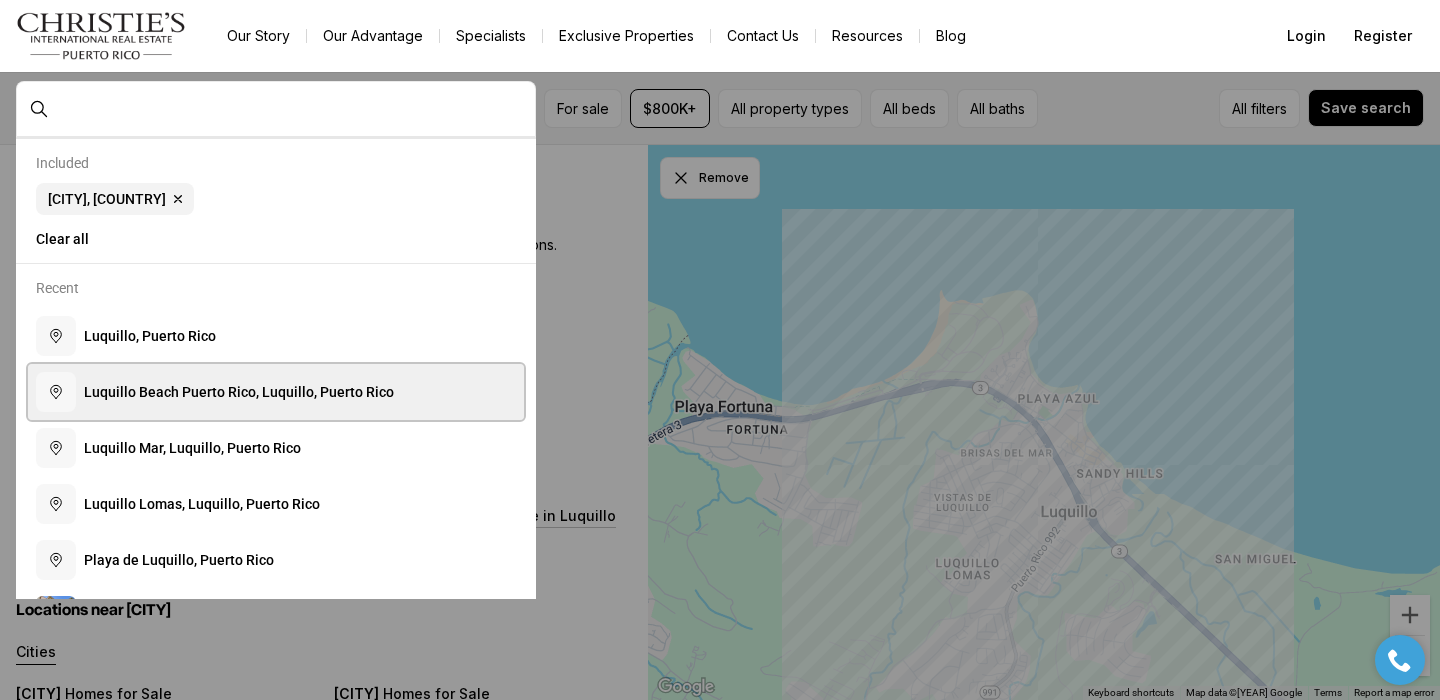 click on "L u q u i l l o   B e a c h   P u e r t o   R i c o ,   L u q u i l l o ,   P u e r t o   R i c o" at bounding box center [239, 392] 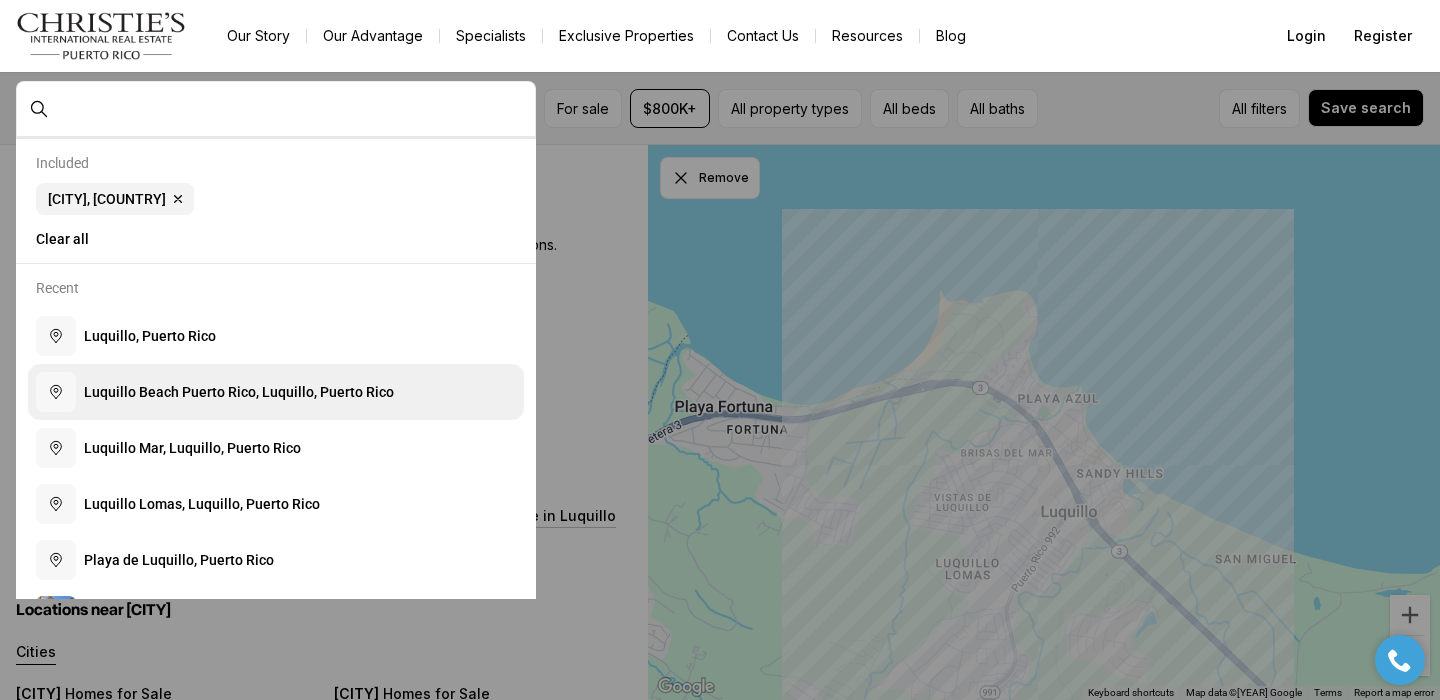 type on "**********" 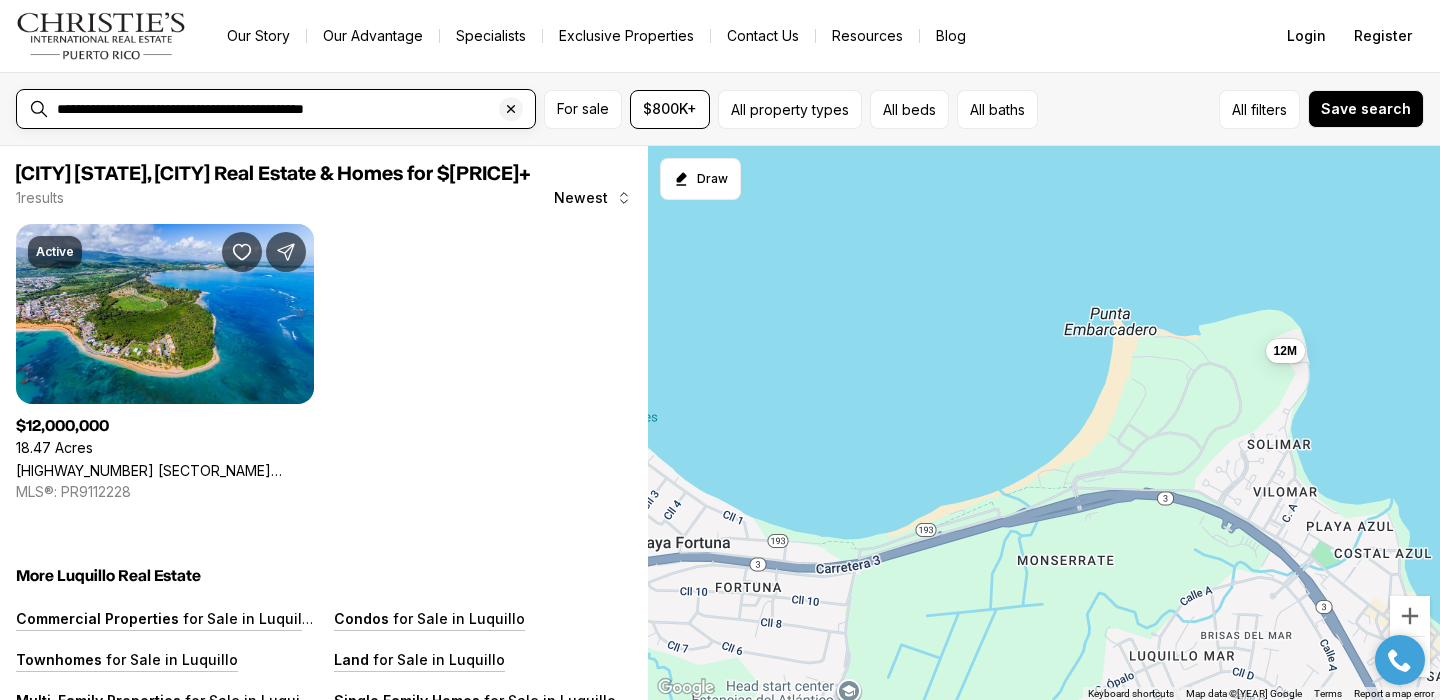 click on "**********" at bounding box center [292, 109] 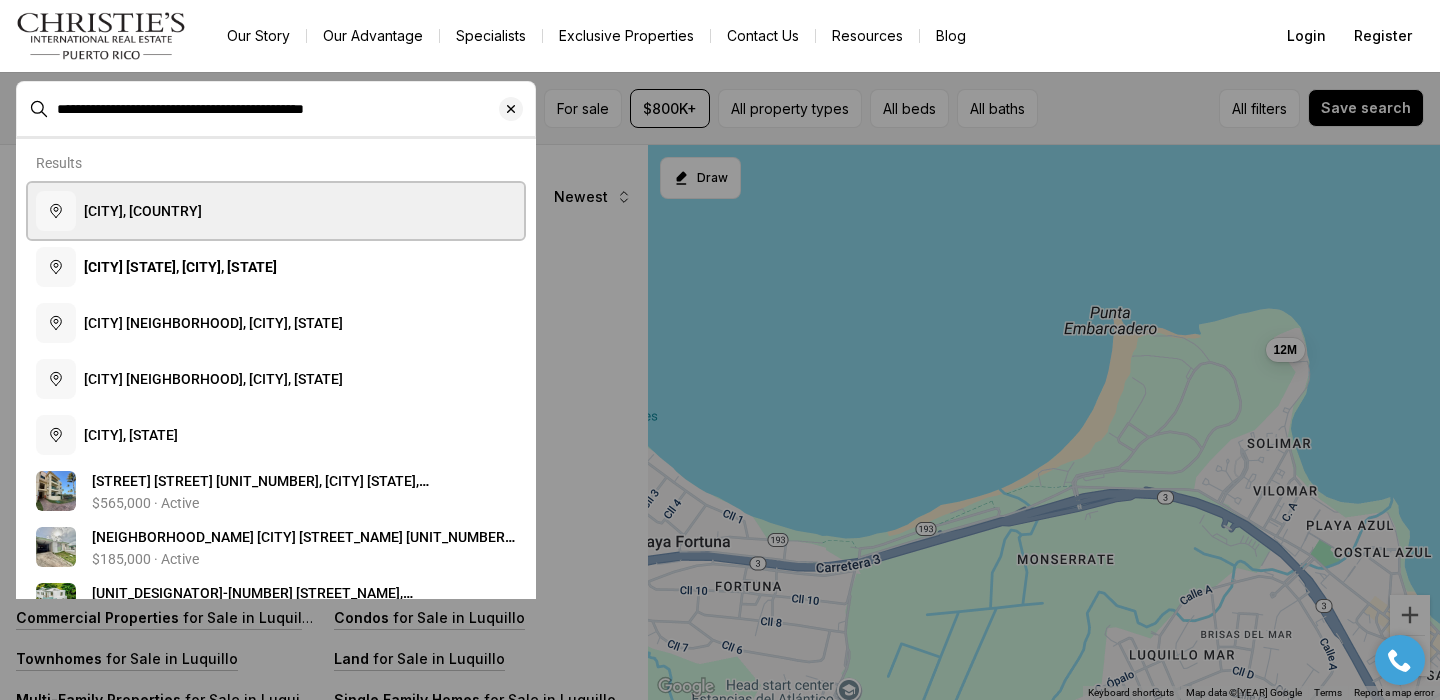 click on "Luquillo, Puerto Rico" at bounding box center [276, 211] 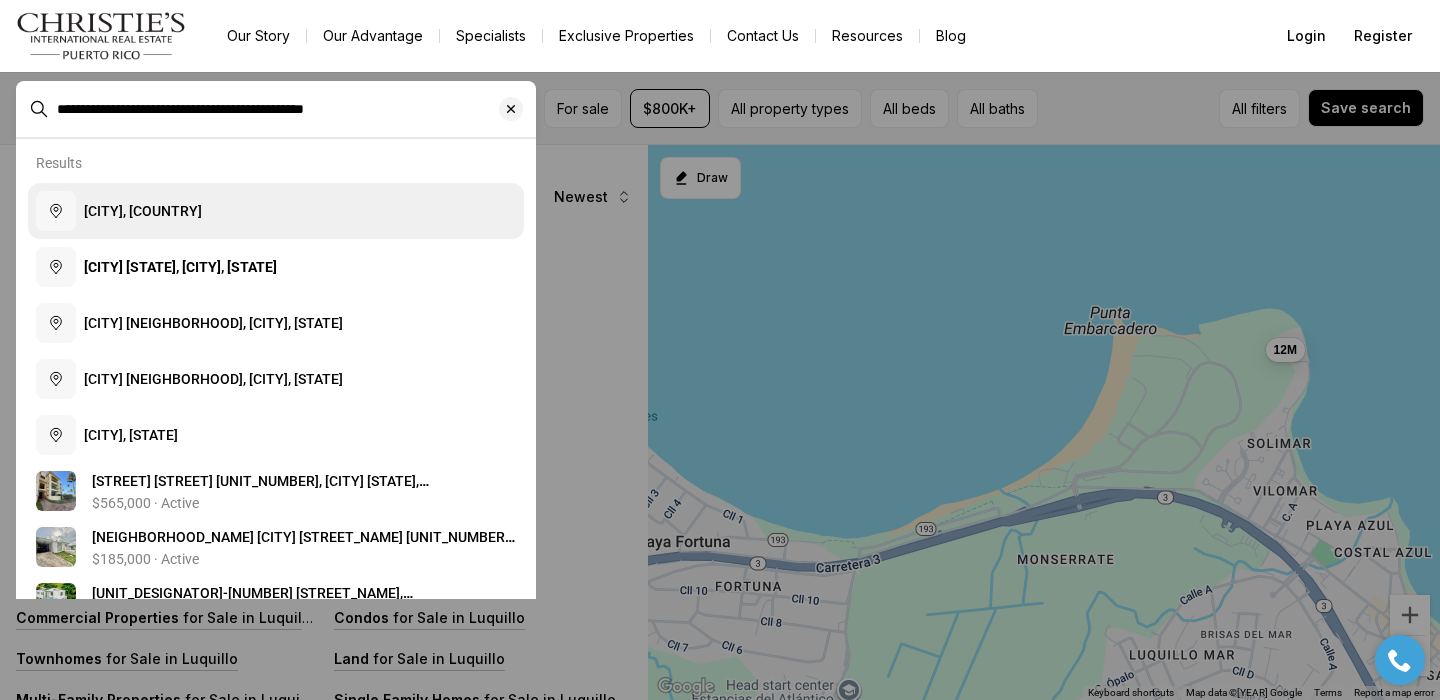 type 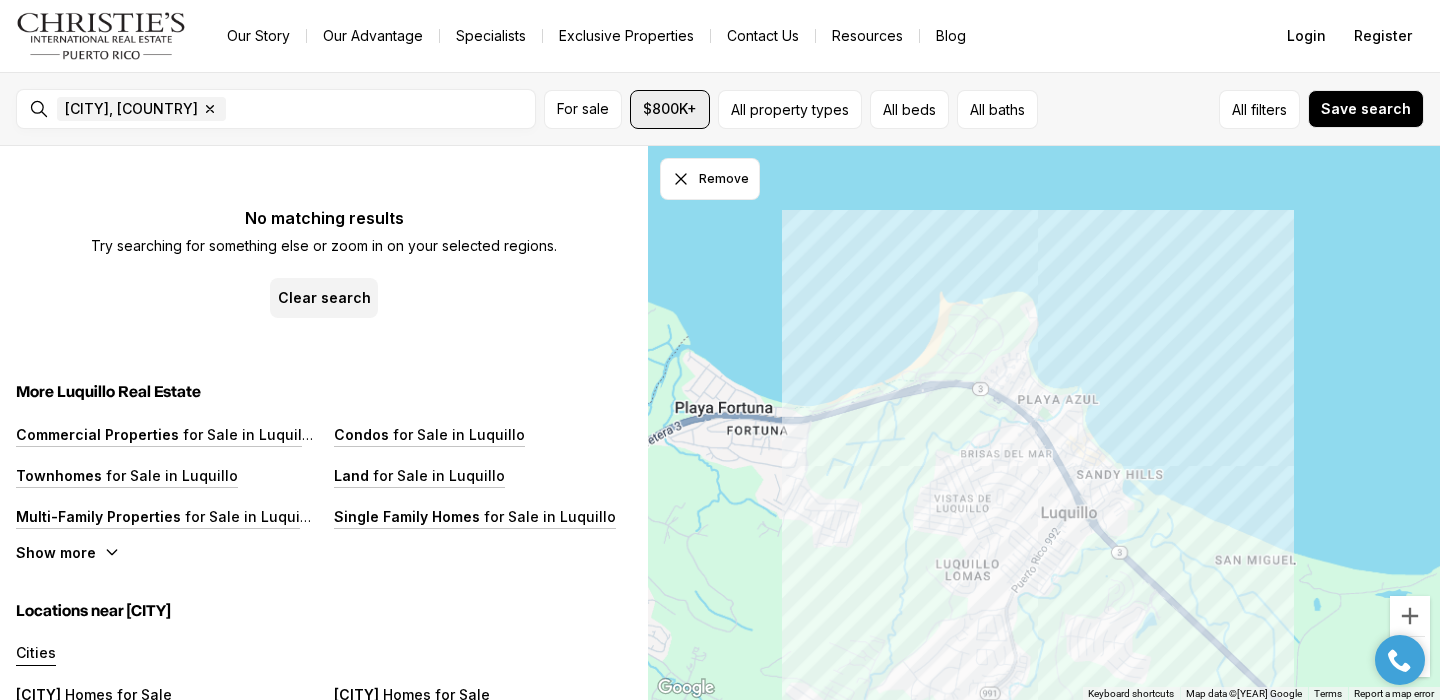 click on "$800K+" at bounding box center [670, 109] 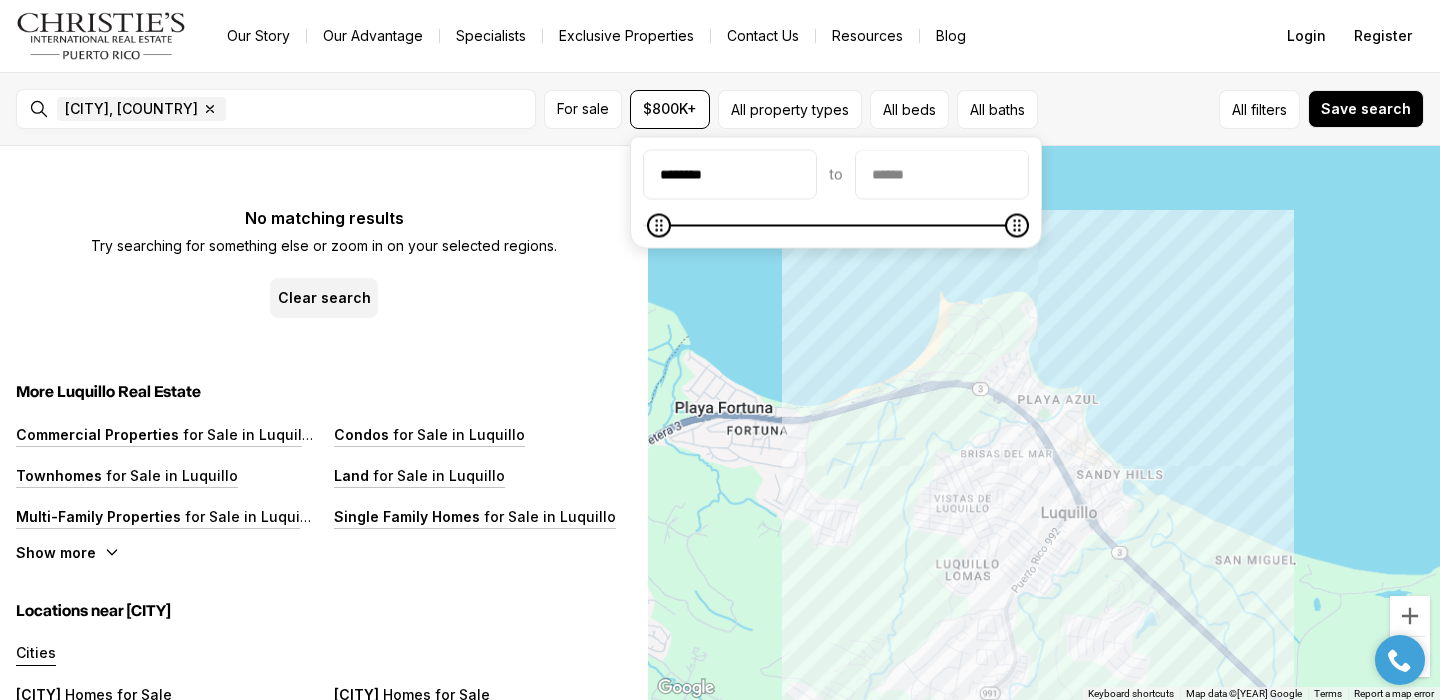 type on "********" 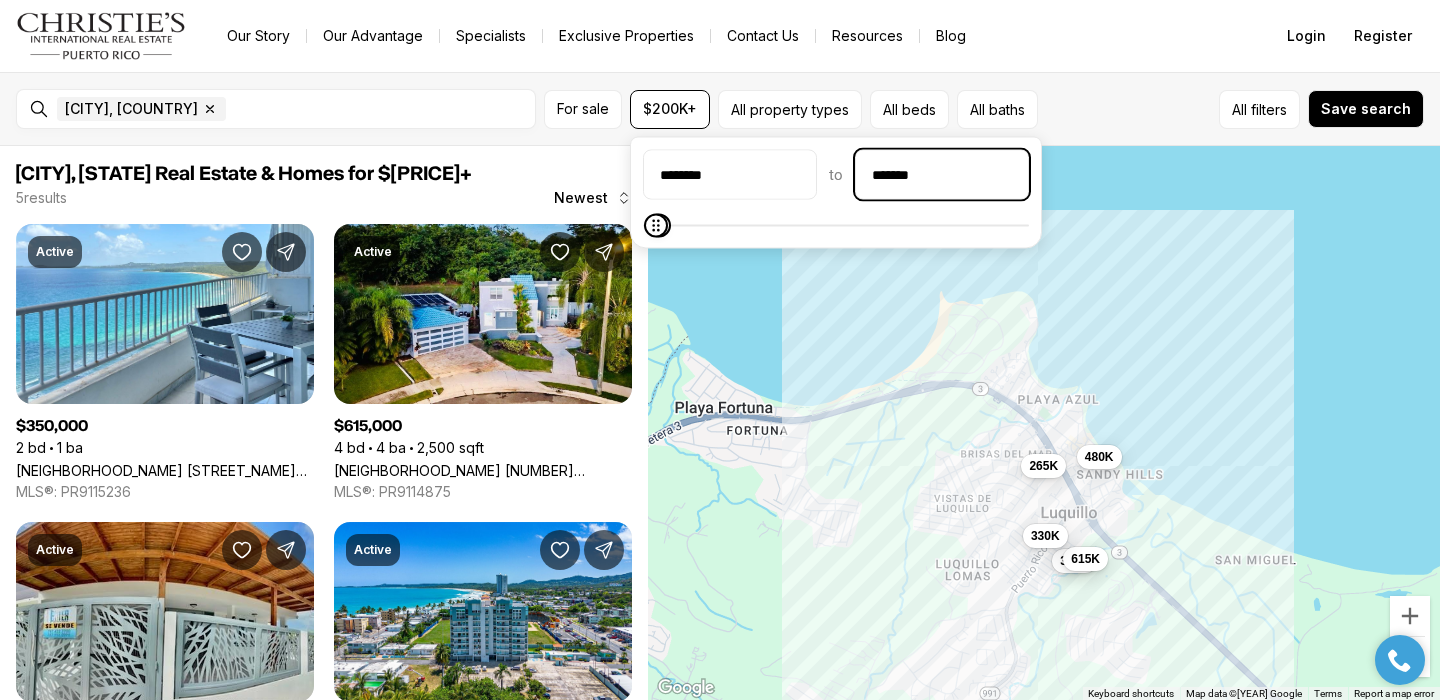 type on "********" 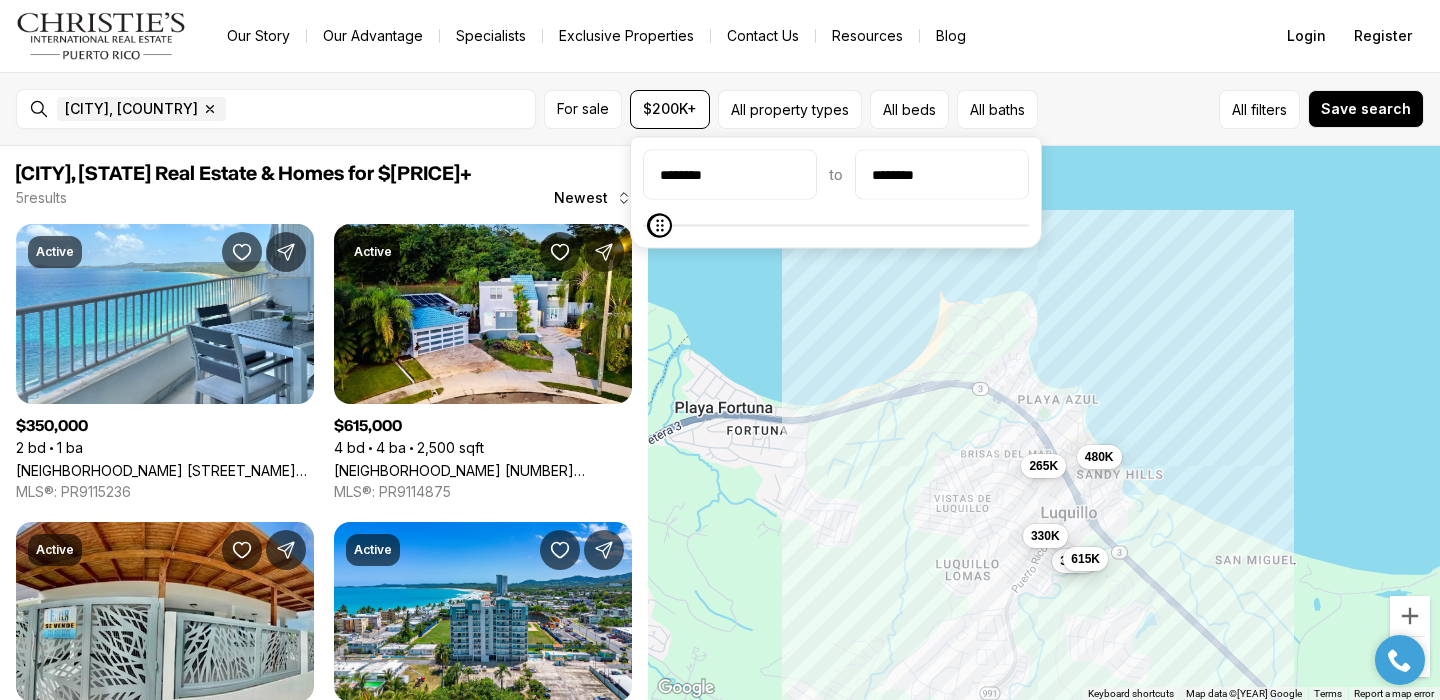 click on "All filters Save search" at bounding box center (1235, 109) 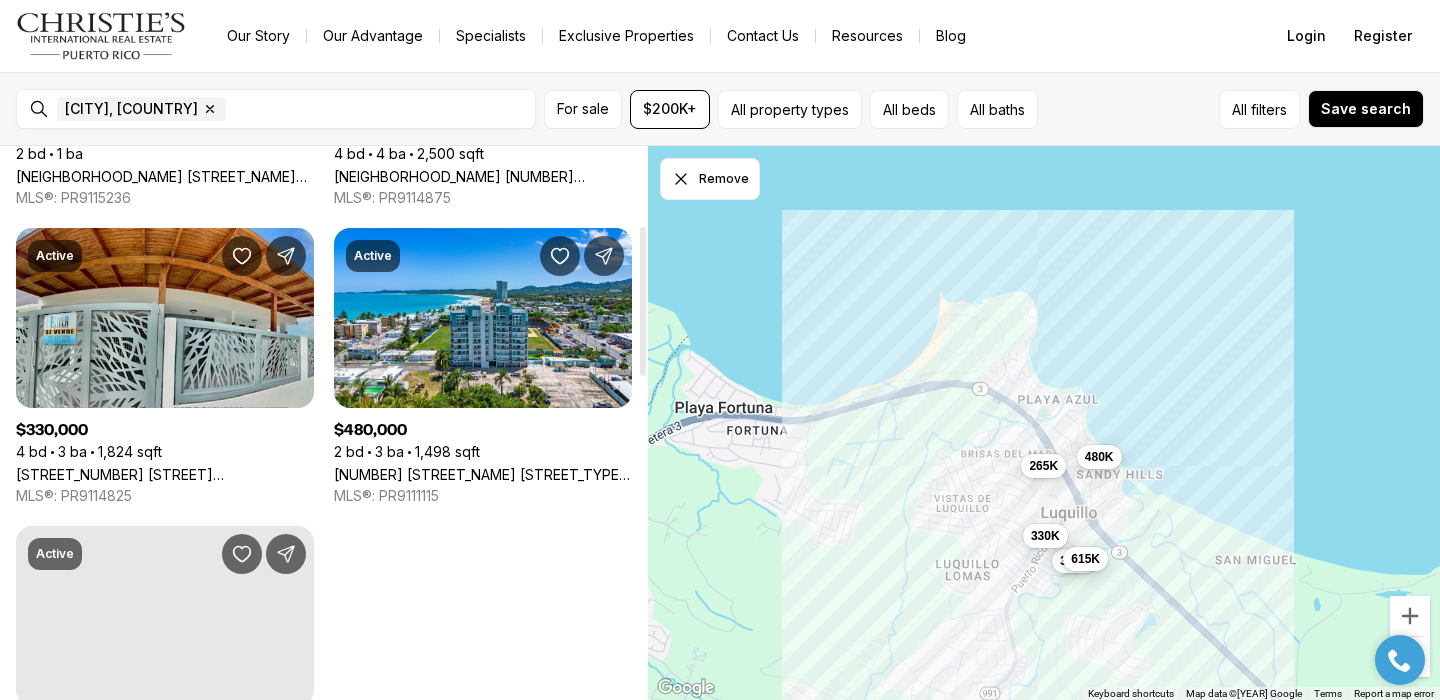 scroll, scrollTop: 288, scrollLeft: 0, axis: vertical 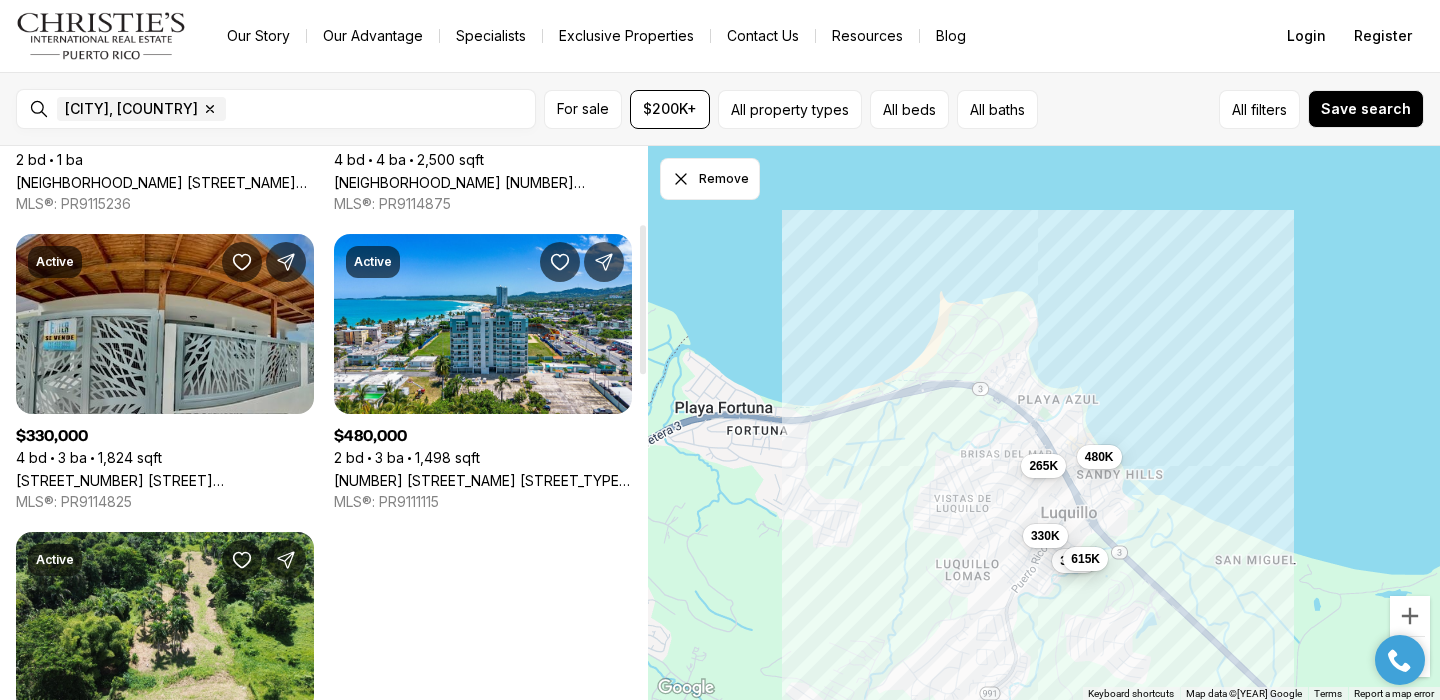 click on "JJ#26 CALLE PRINCIPAL BRISAS DEL MAR AVE, LUQUILLO PR, 00773" at bounding box center (165, 480) 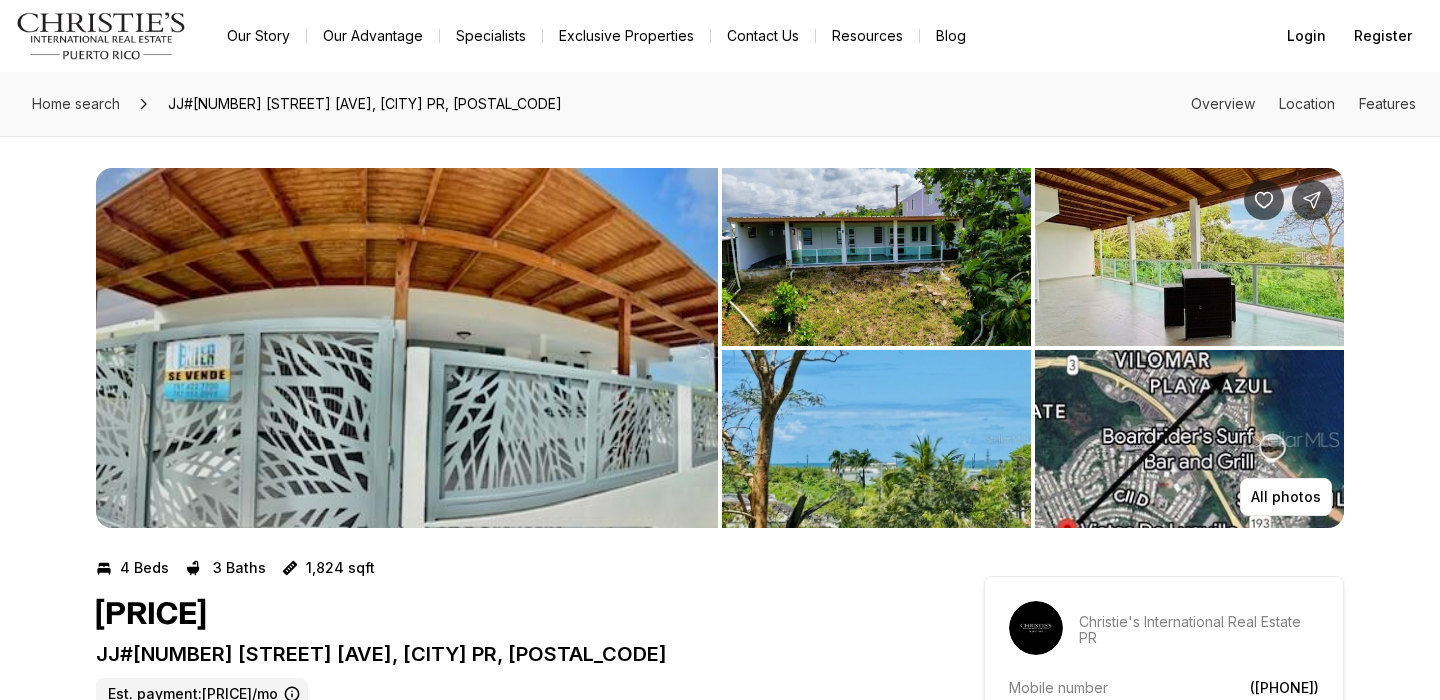 scroll, scrollTop: 0, scrollLeft: 0, axis: both 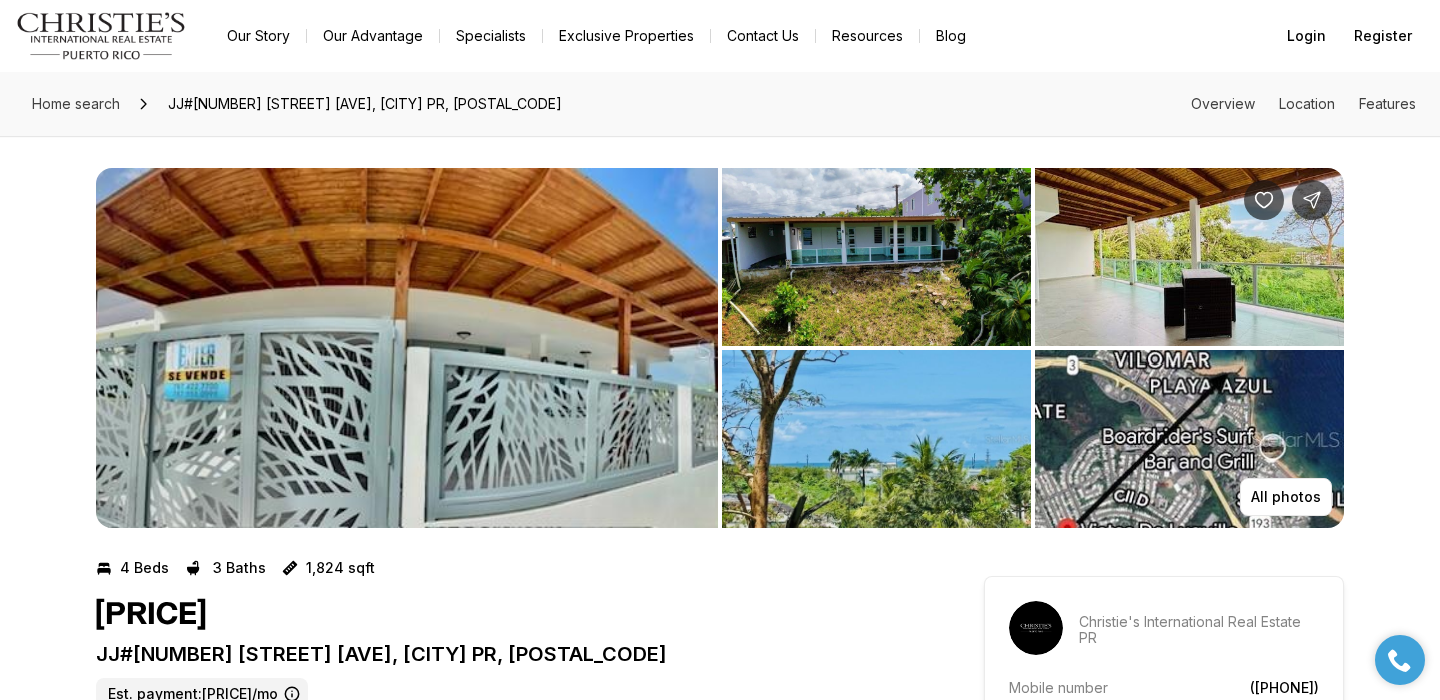 click at bounding box center (876, 257) 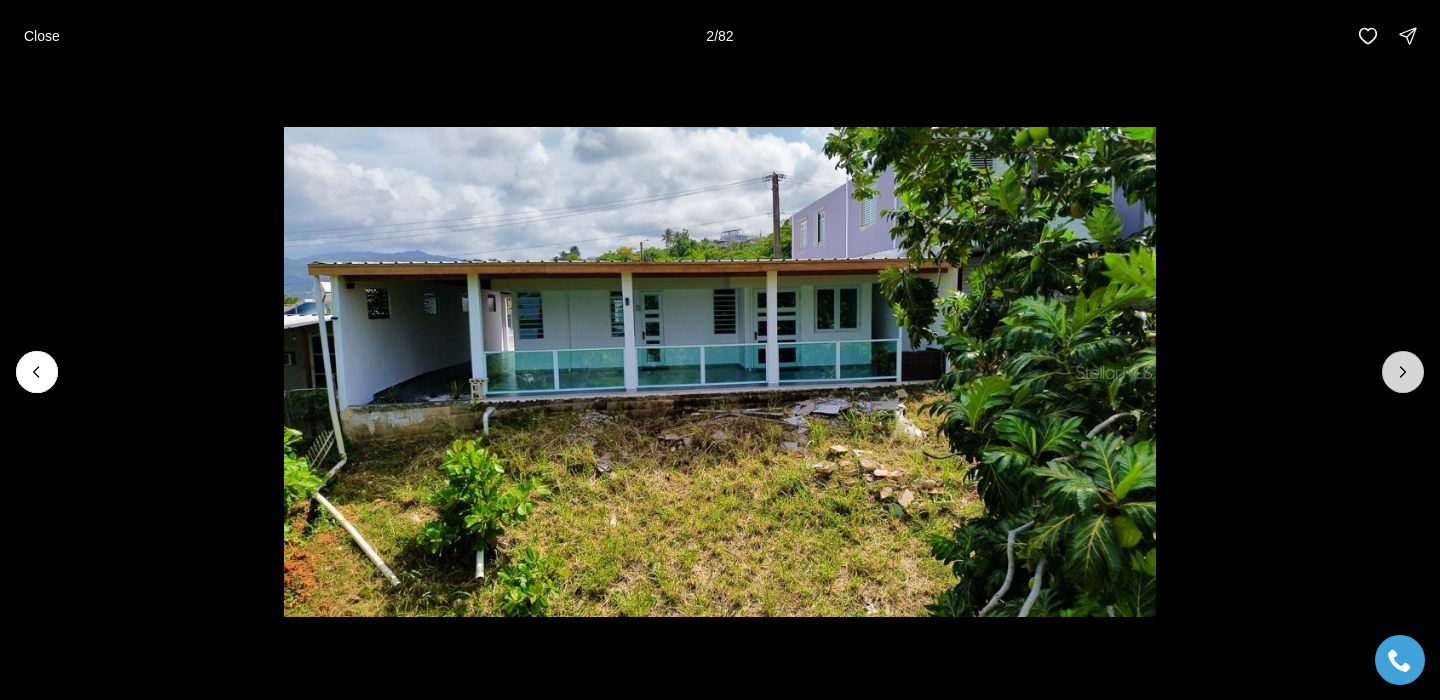 click at bounding box center (1403, 372) 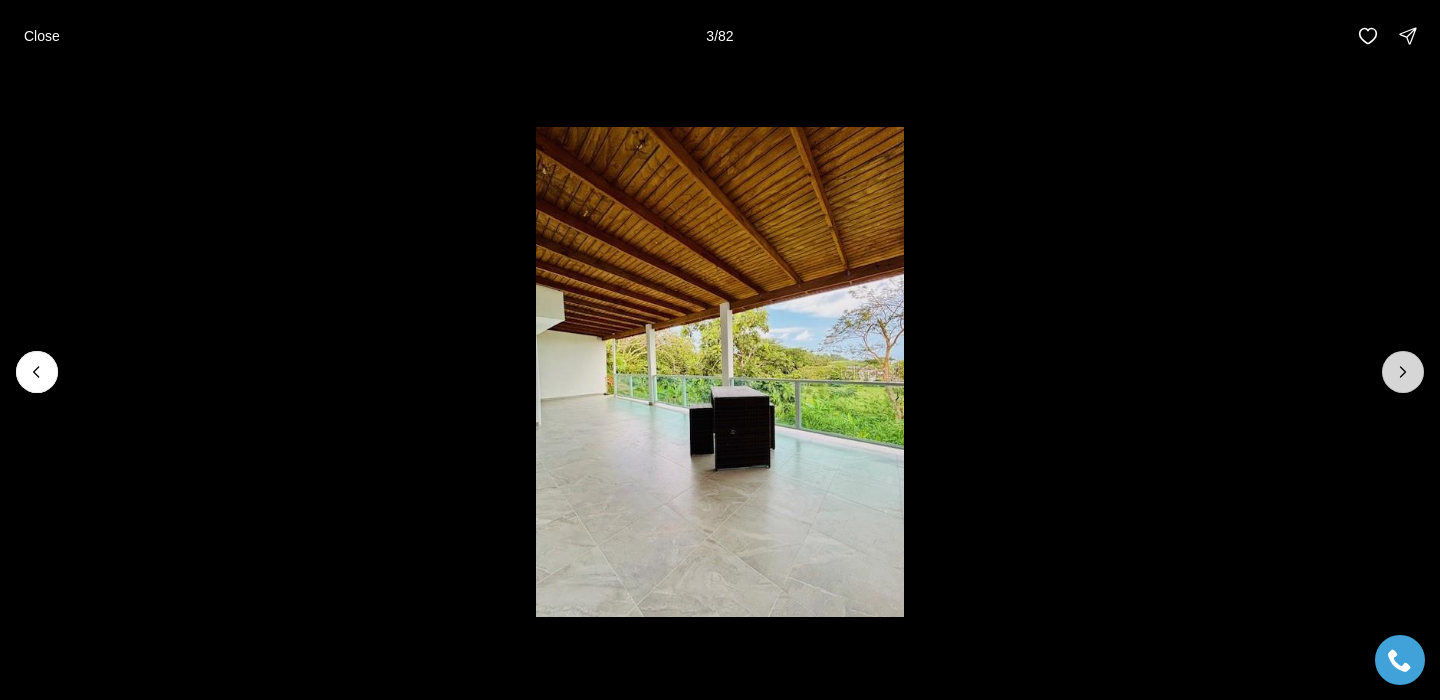 click at bounding box center (1403, 372) 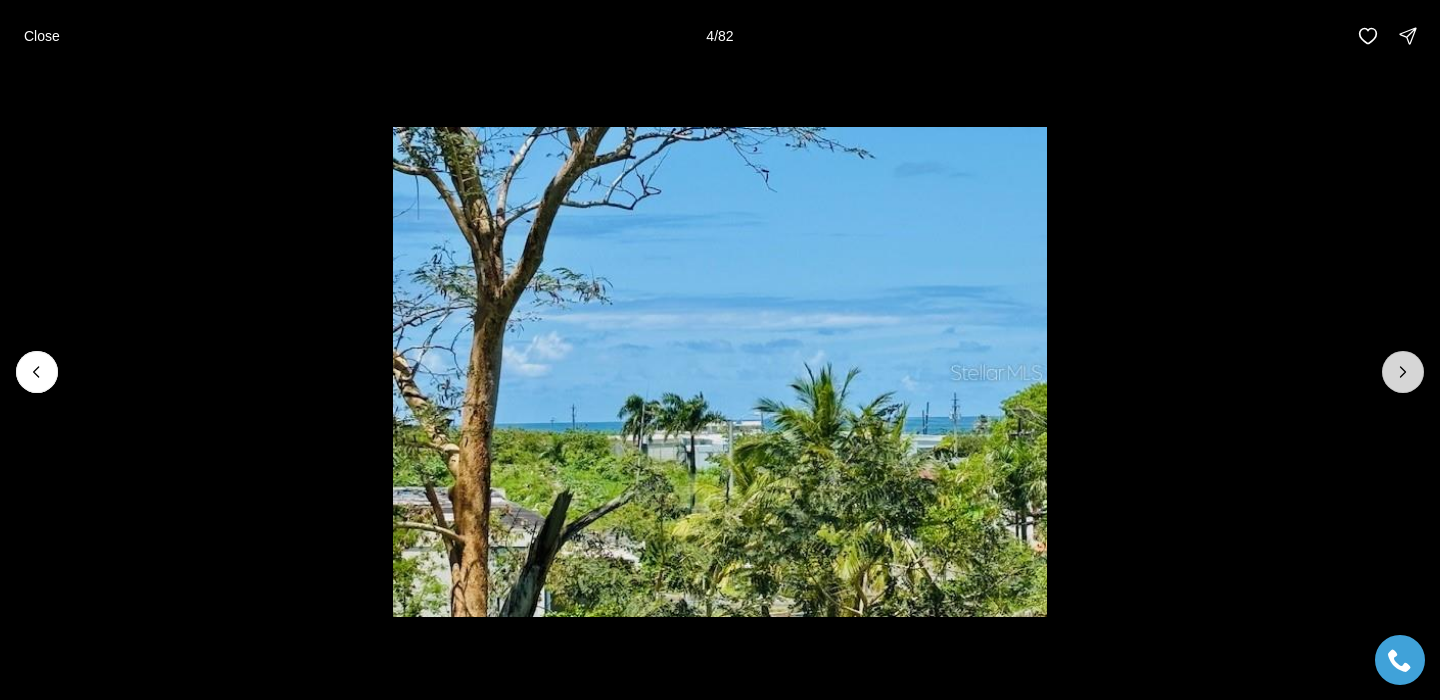 click at bounding box center (1403, 372) 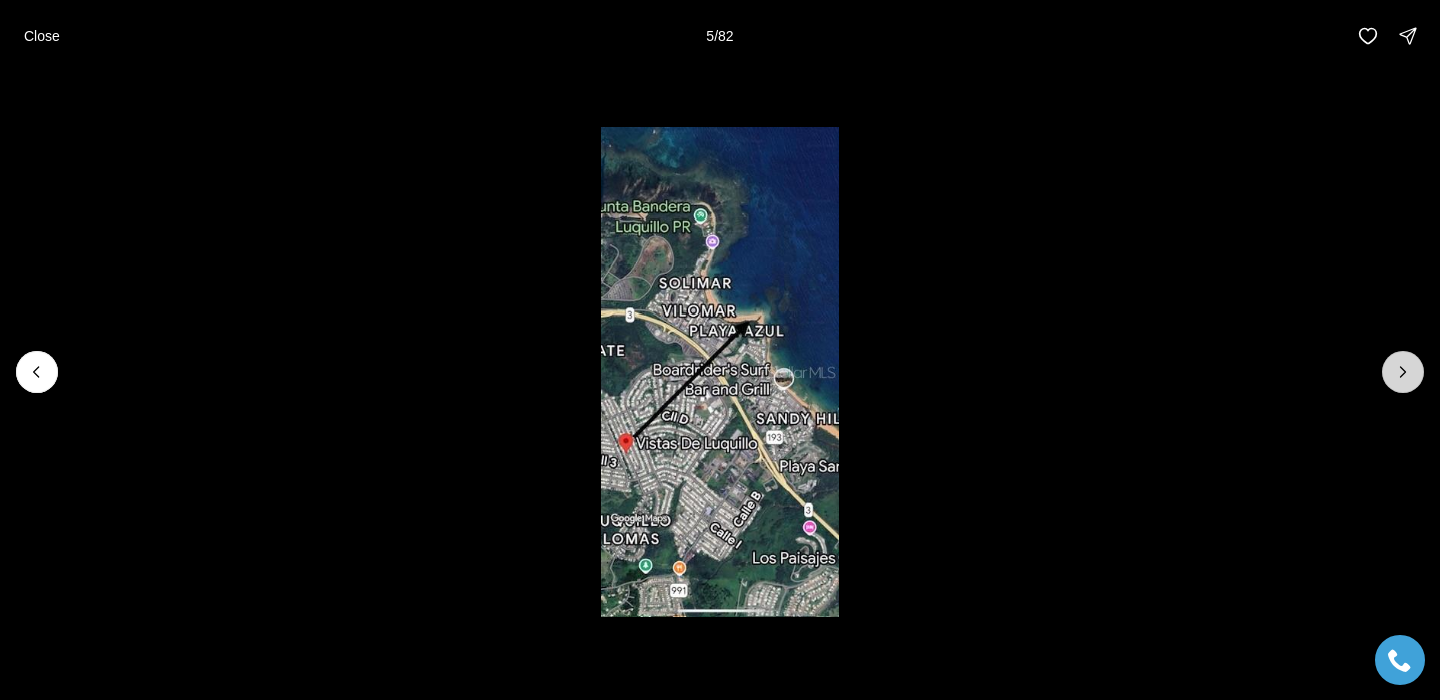 click at bounding box center (1403, 372) 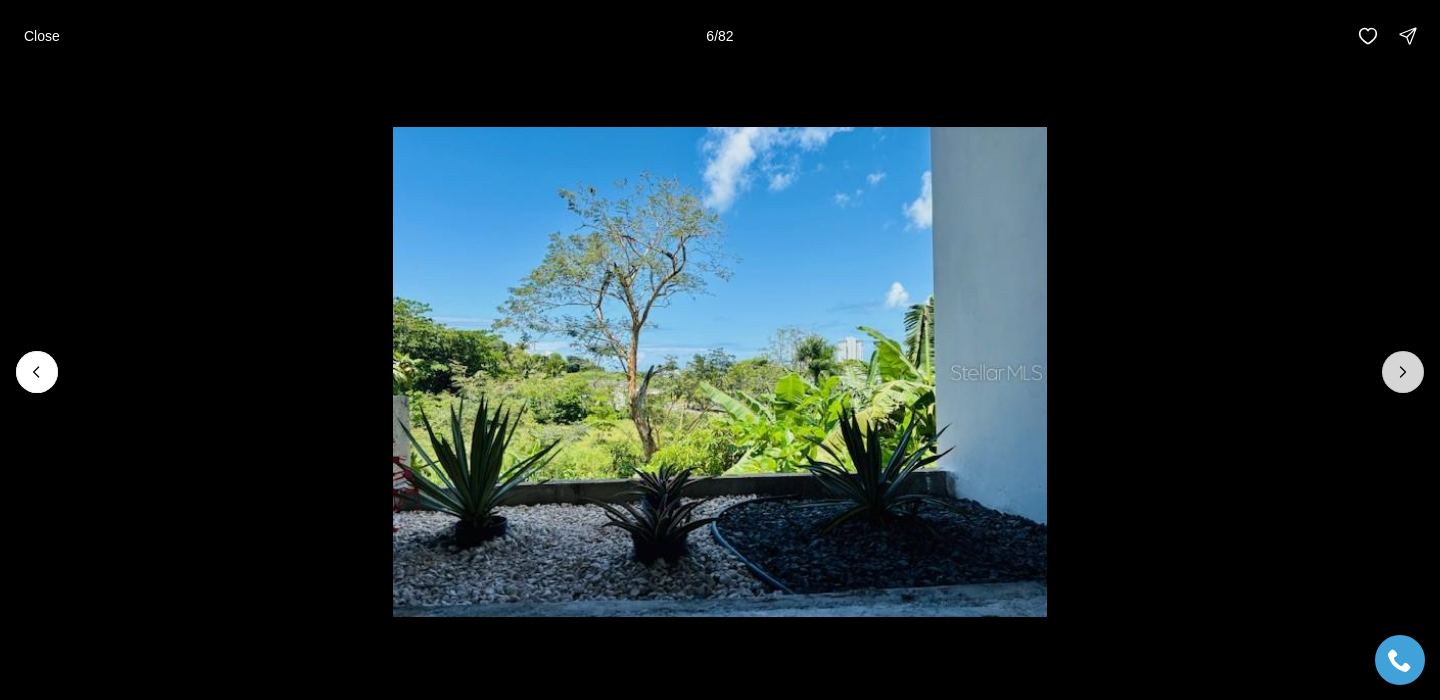 click at bounding box center (1403, 372) 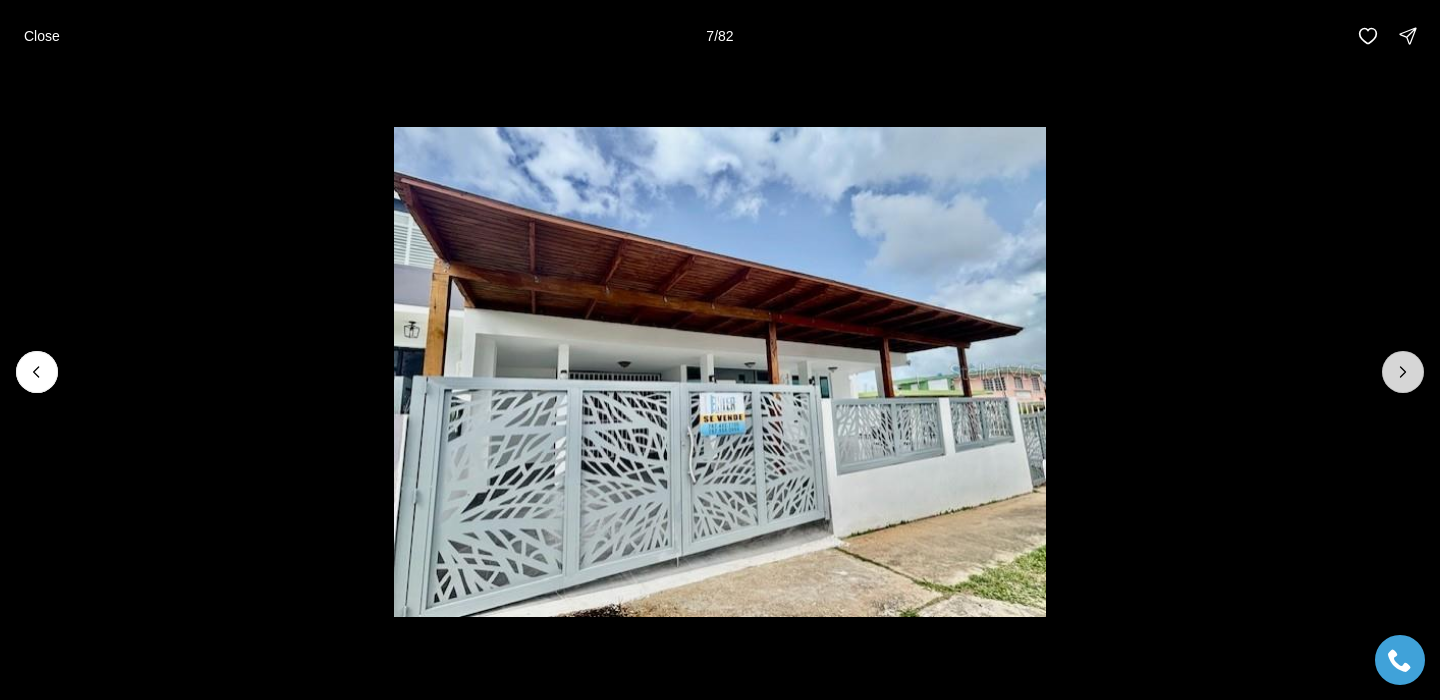 click at bounding box center [1403, 372] 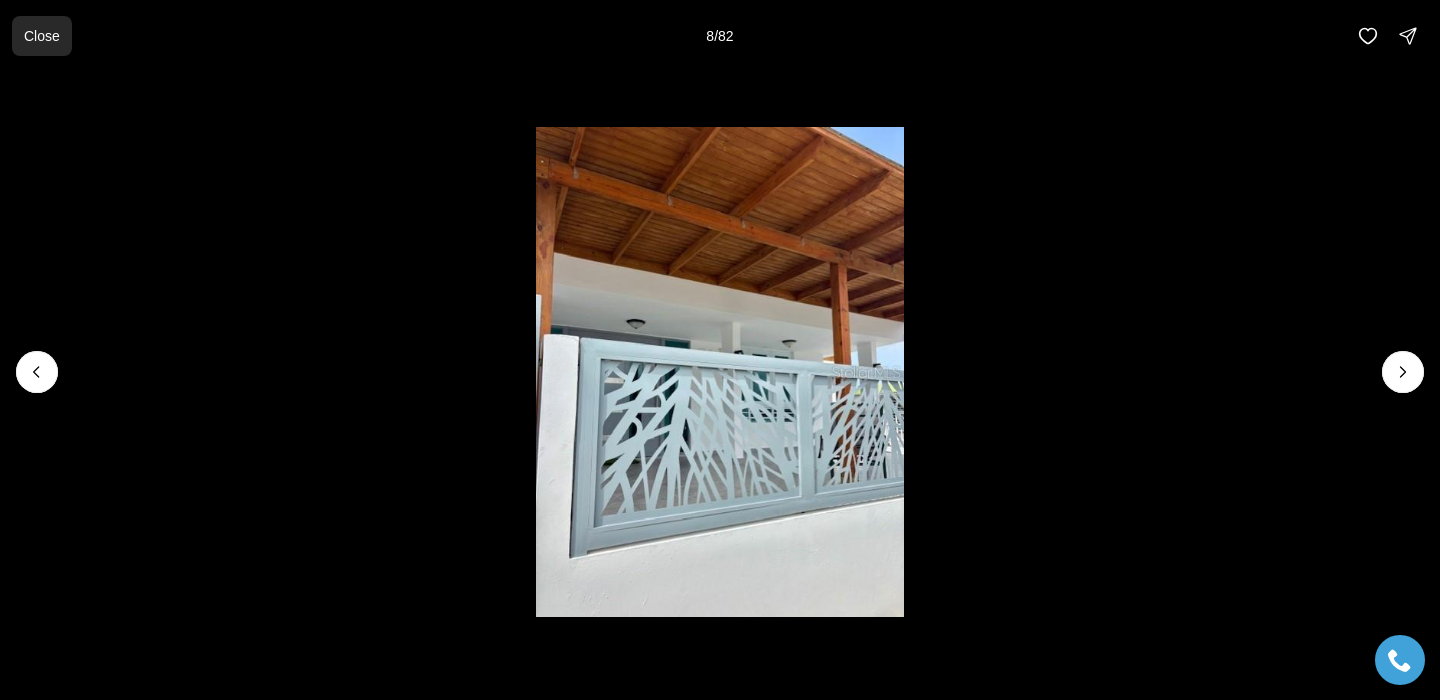 click on "Close" at bounding box center (42, 36) 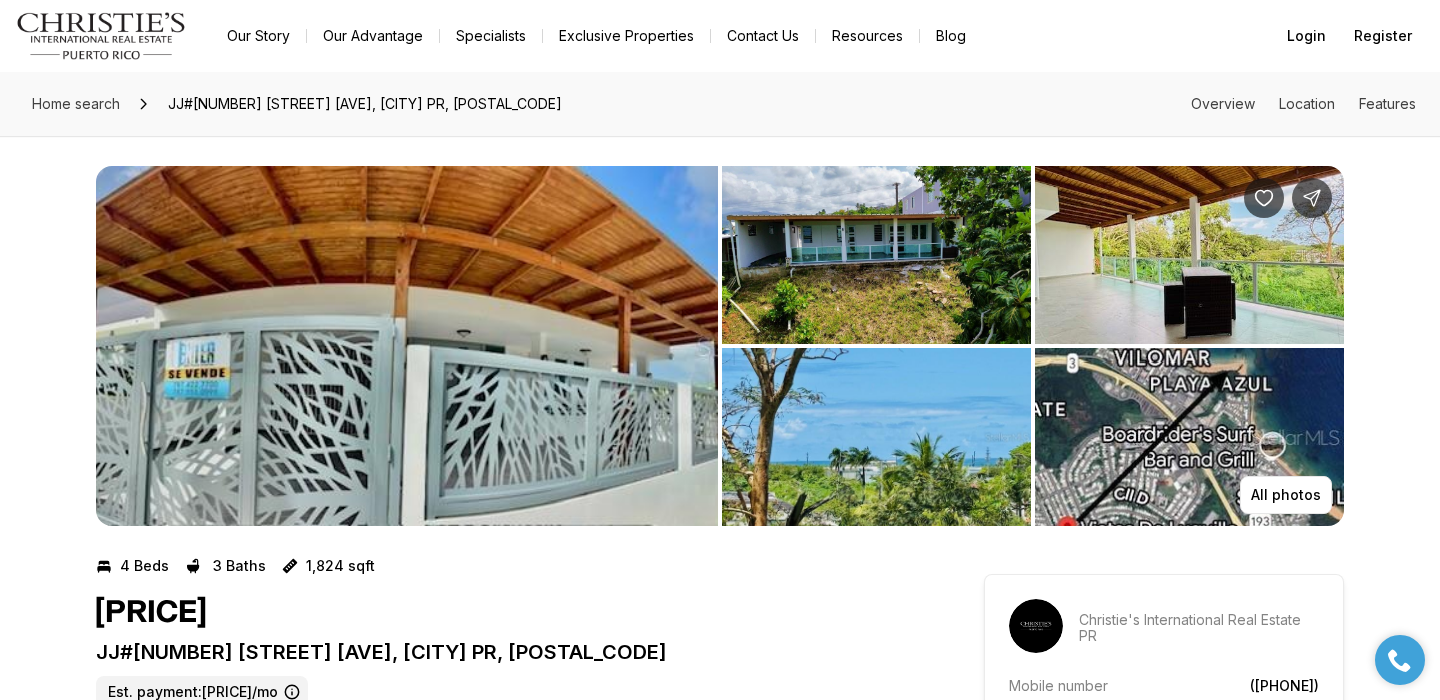scroll, scrollTop: 0, scrollLeft: 0, axis: both 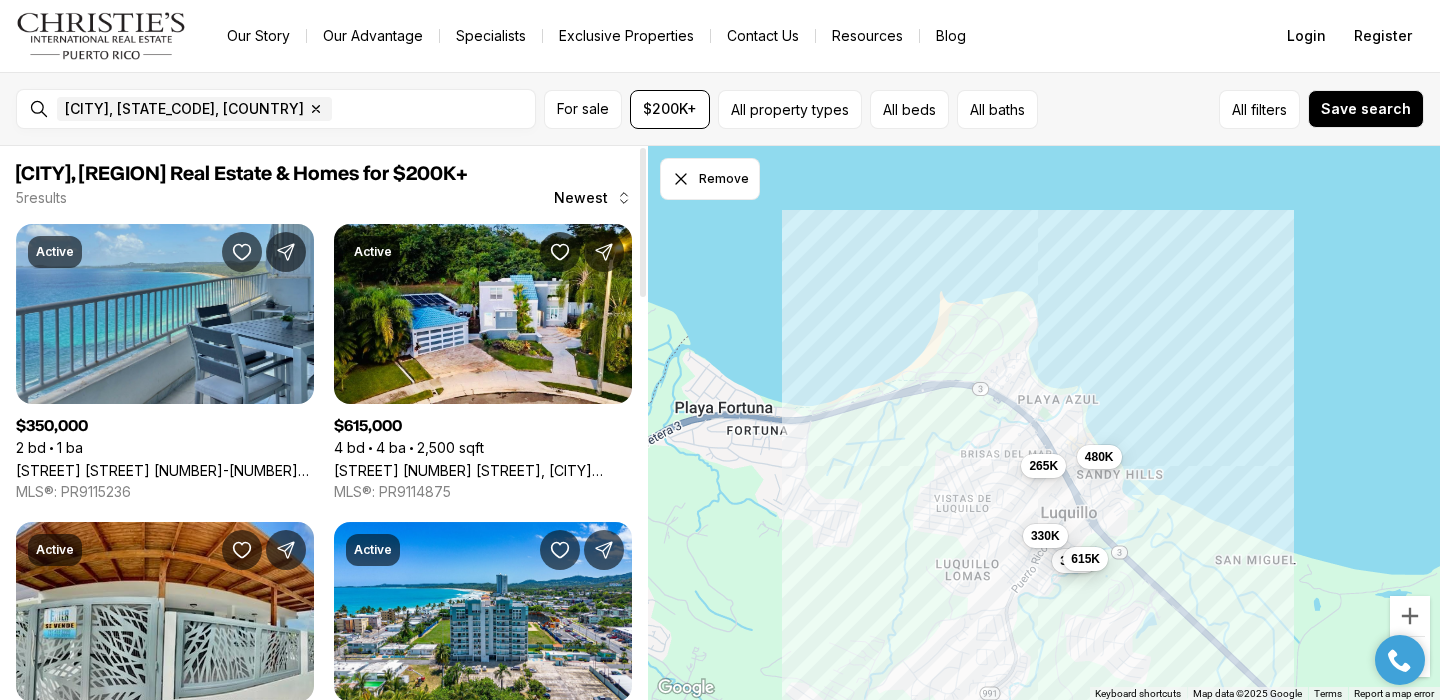 click on "[NEIGHBORHOOD_NAME] [STREET_NAME] [STREET_NUMBER] [DIRECTION], [CITY] [STATE], [POSTAL_CODE]" at bounding box center [165, 470] 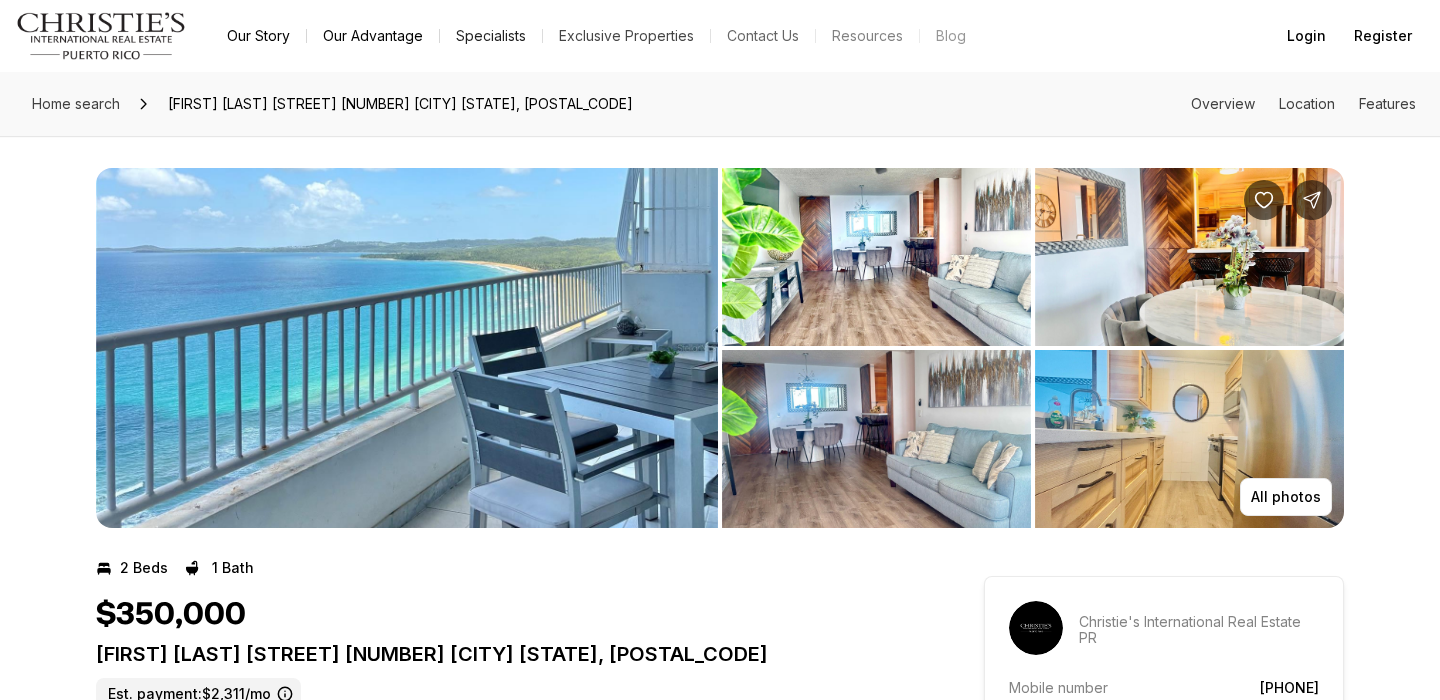 scroll, scrollTop: 0, scrollLeft: 0, axis: both 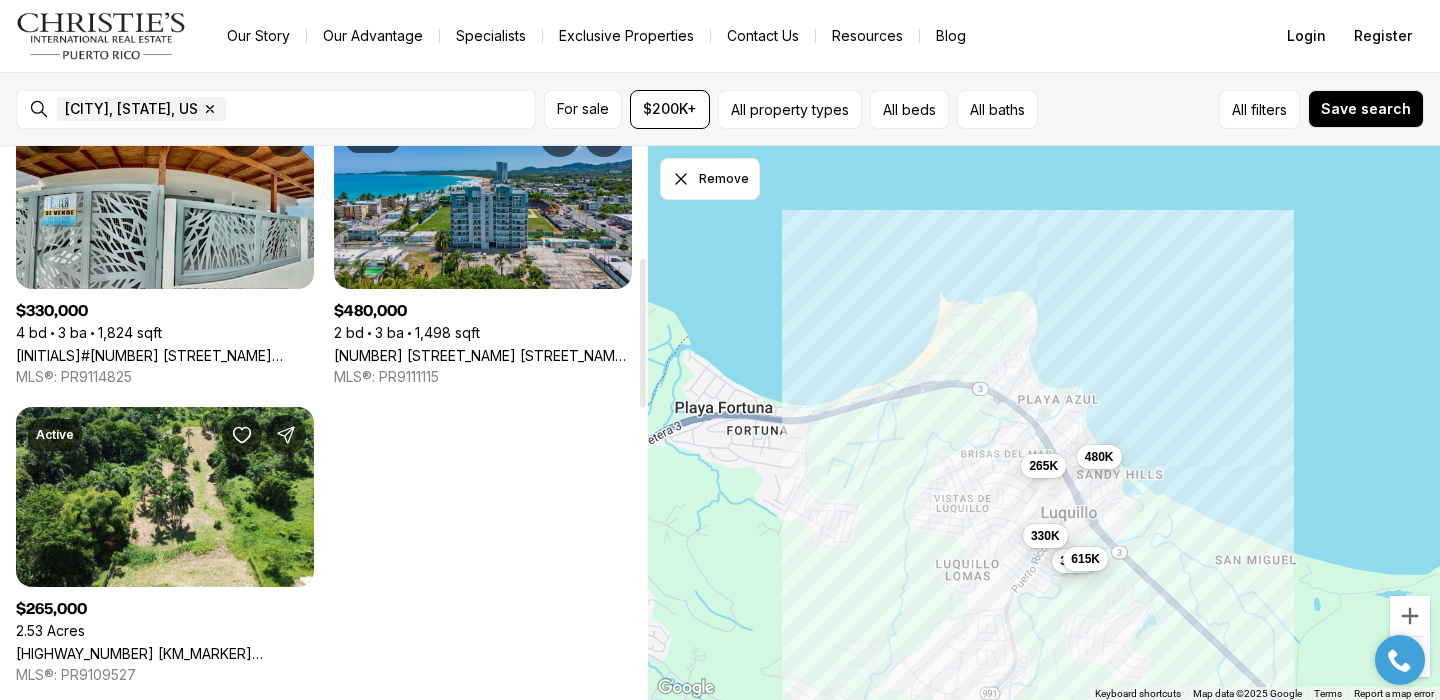 click on "[NUMBER] [STREET_NAME] [STREET_NAME] ST [UNIT_TYPE] [UNIT_NUMBER], [CITY] [STATE], [POSTAL_CODE]" at bounding box center (483, 355) 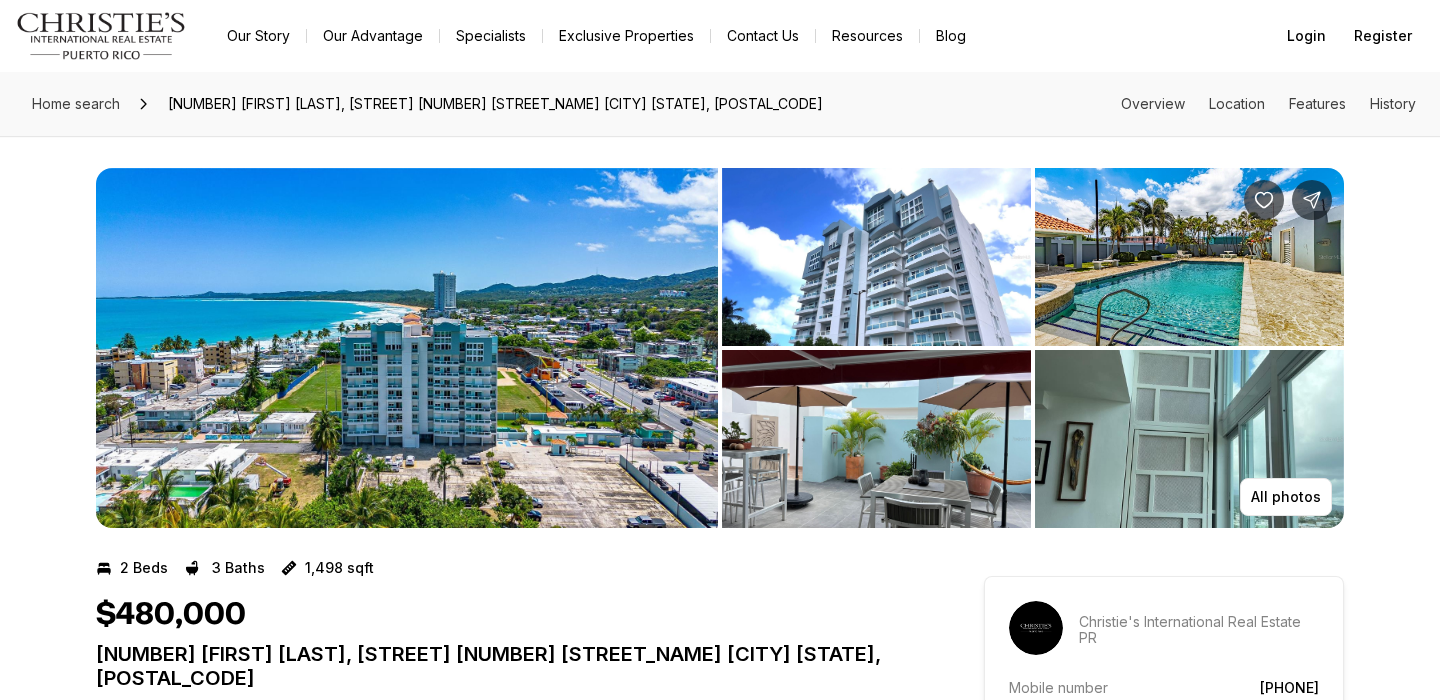 scroll, scrollTop: 0, scrollLeft: 0, axis: both 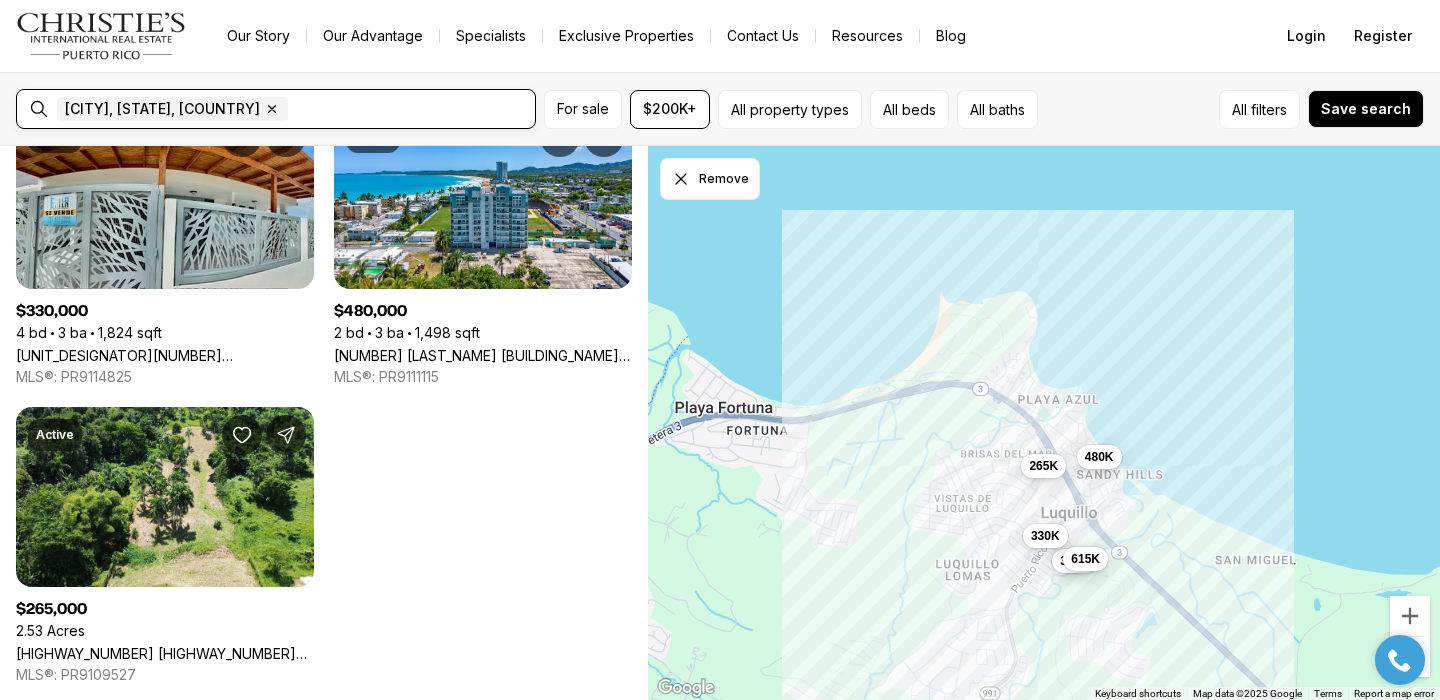 click at bounding box center [409, 109] 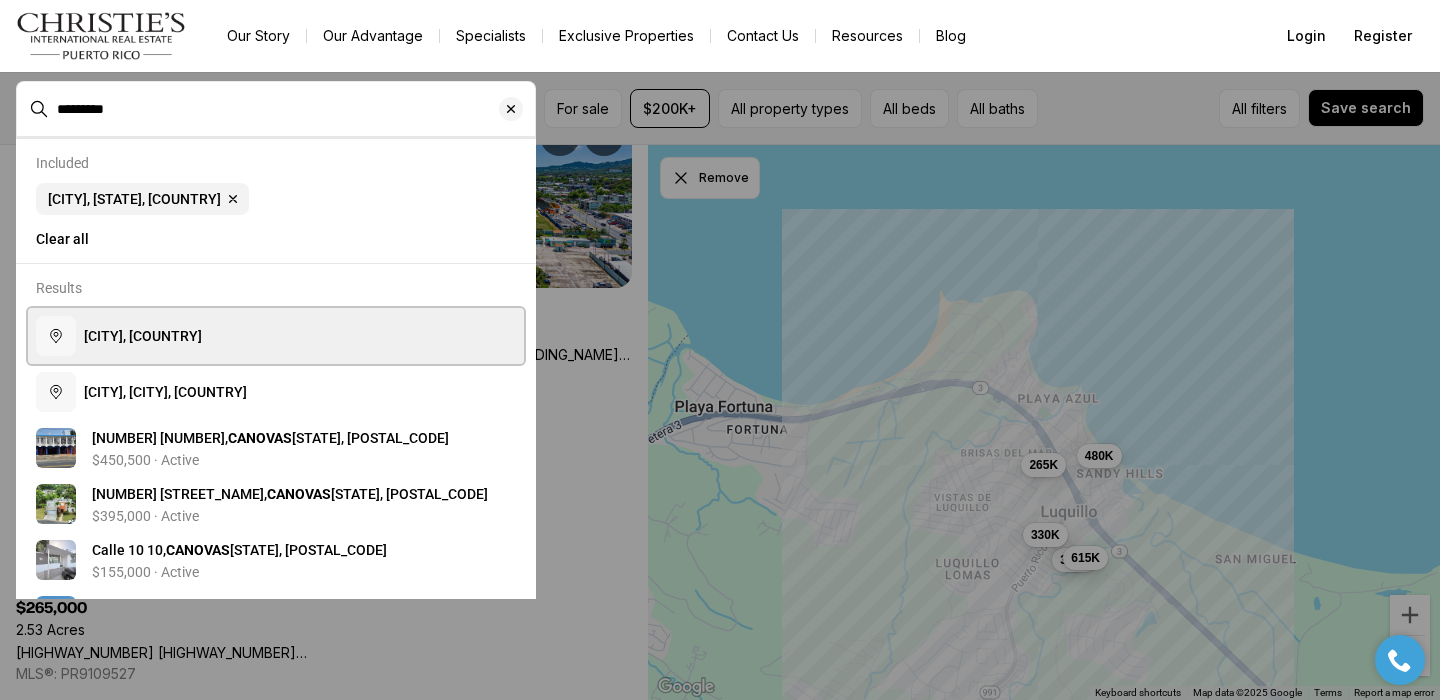 click on "Canóvanas, Puerto Rico" at bounding box center (276, 336) 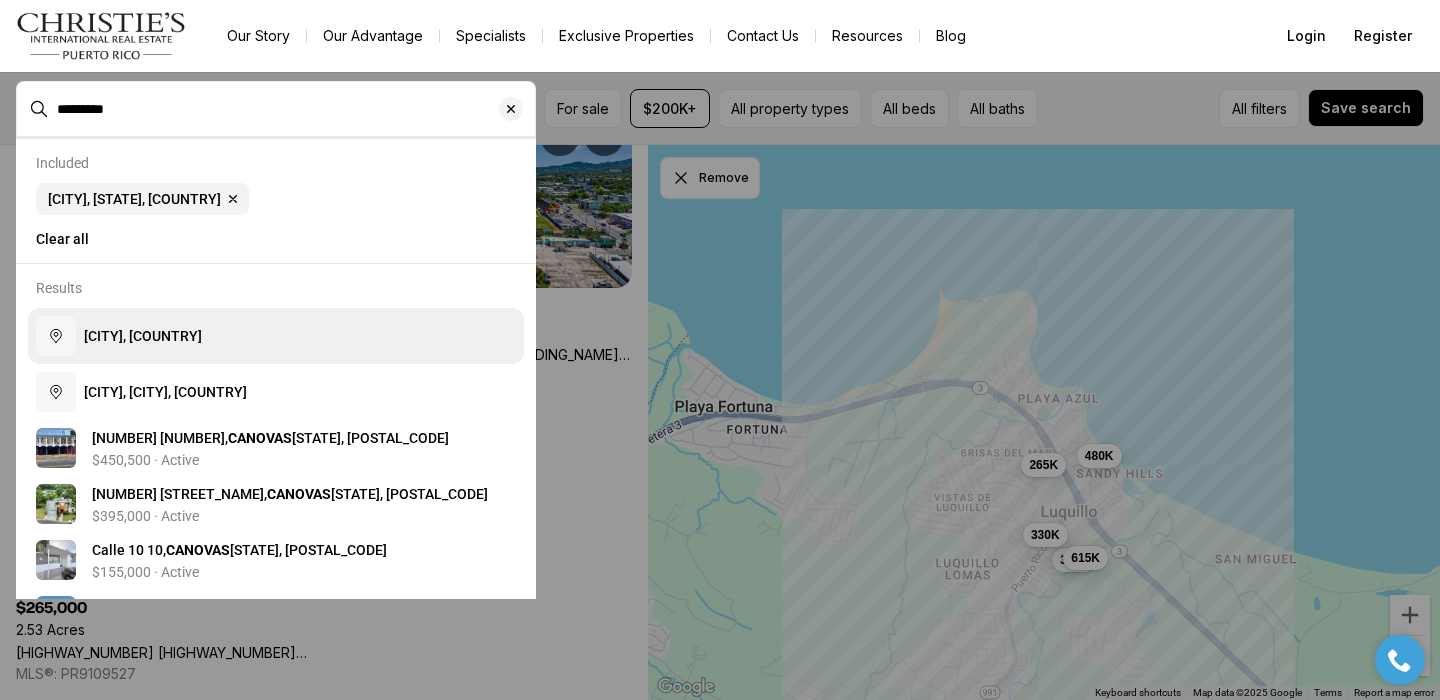 type on "**********" 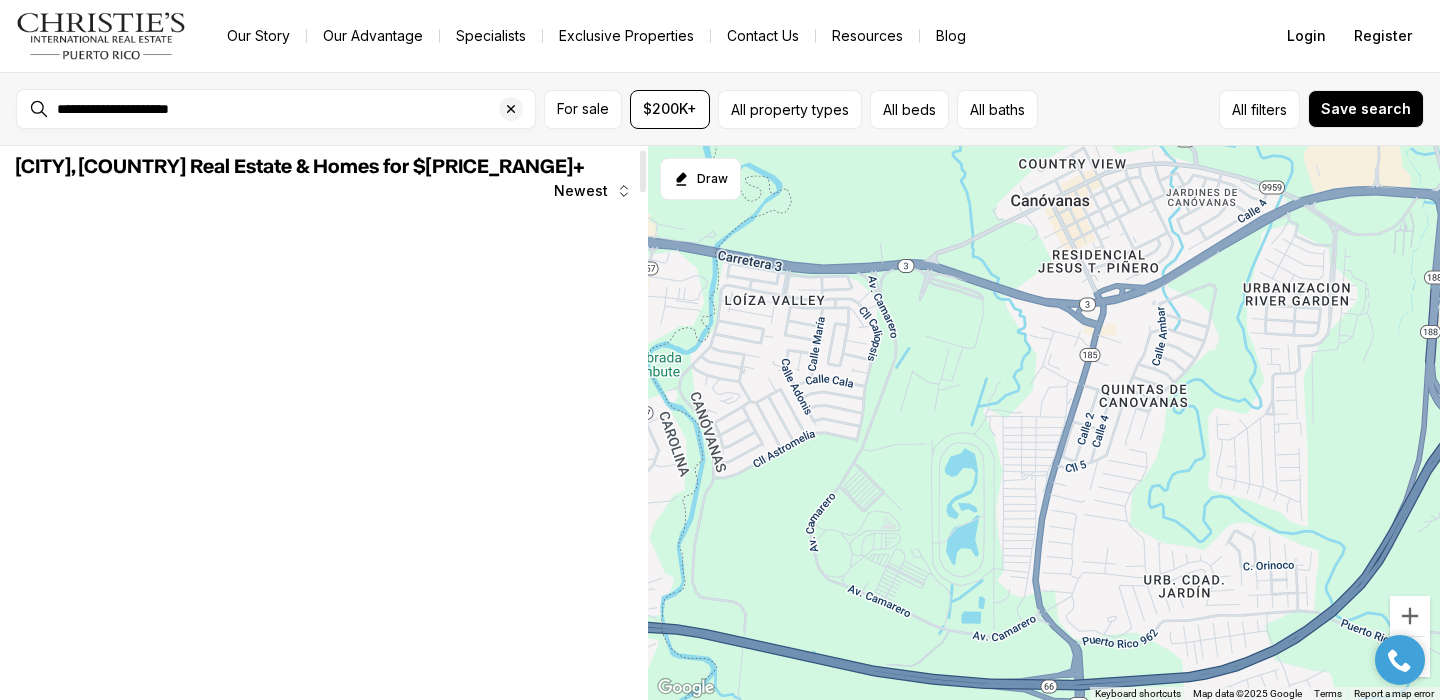 scroll, scrollTop: 0, scrollLeft: 0, axis: both 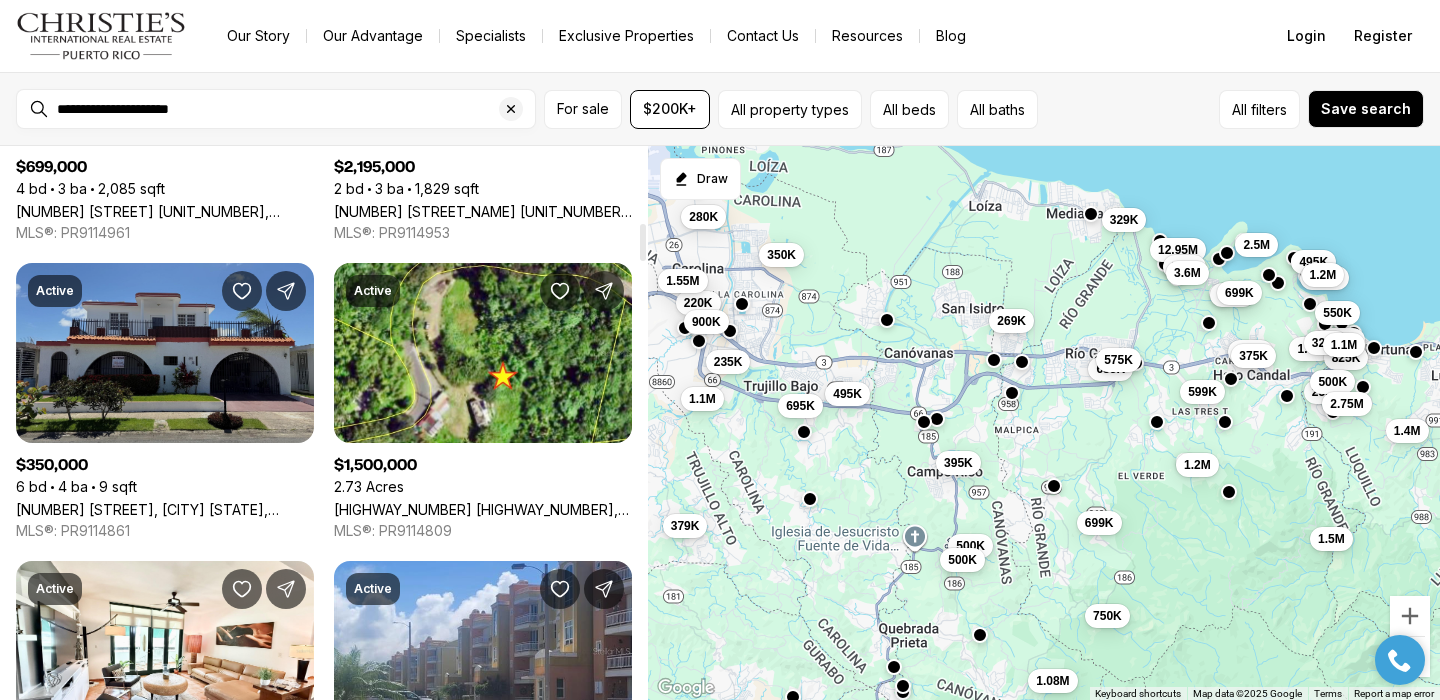 click on "[NUMBER] VILLA CAROLINA, [CITY], [STATE]" at bounding box center [165, 509] 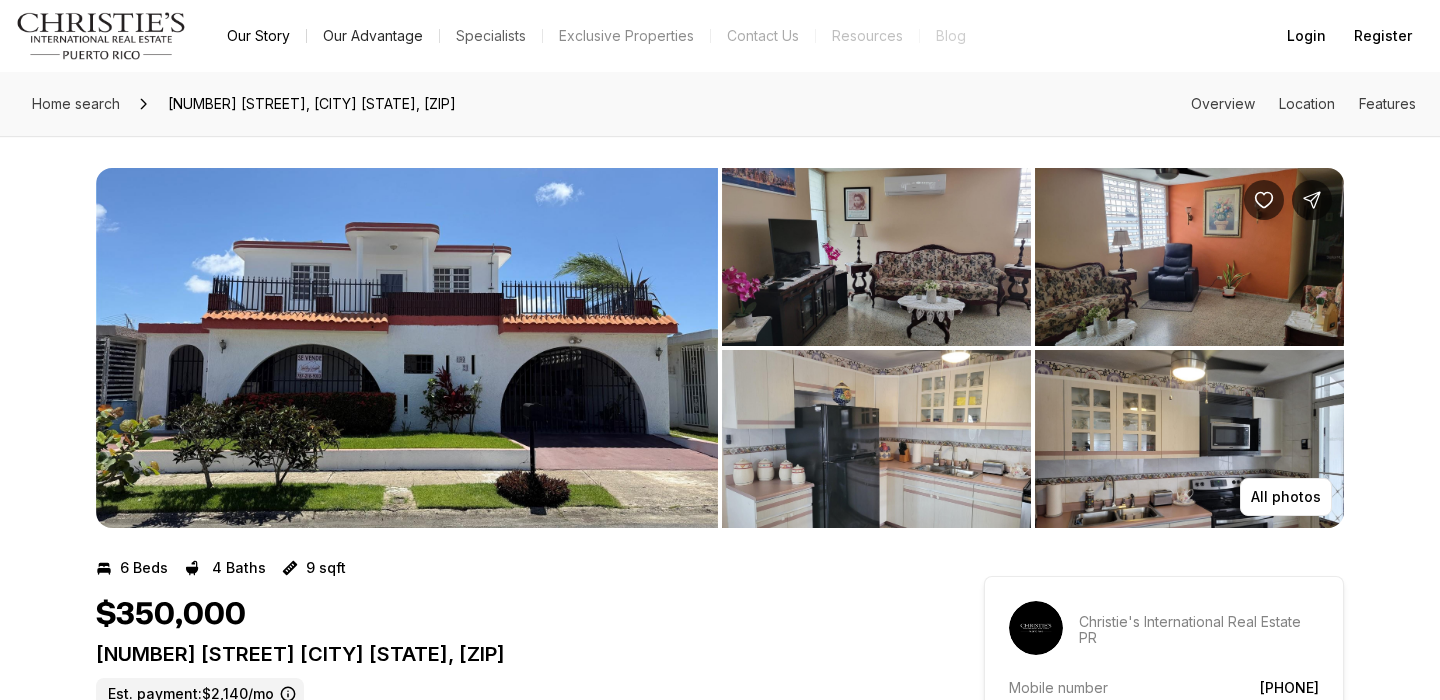 scroll, scrollTop: 0, scrollLeft: 0, axis: both 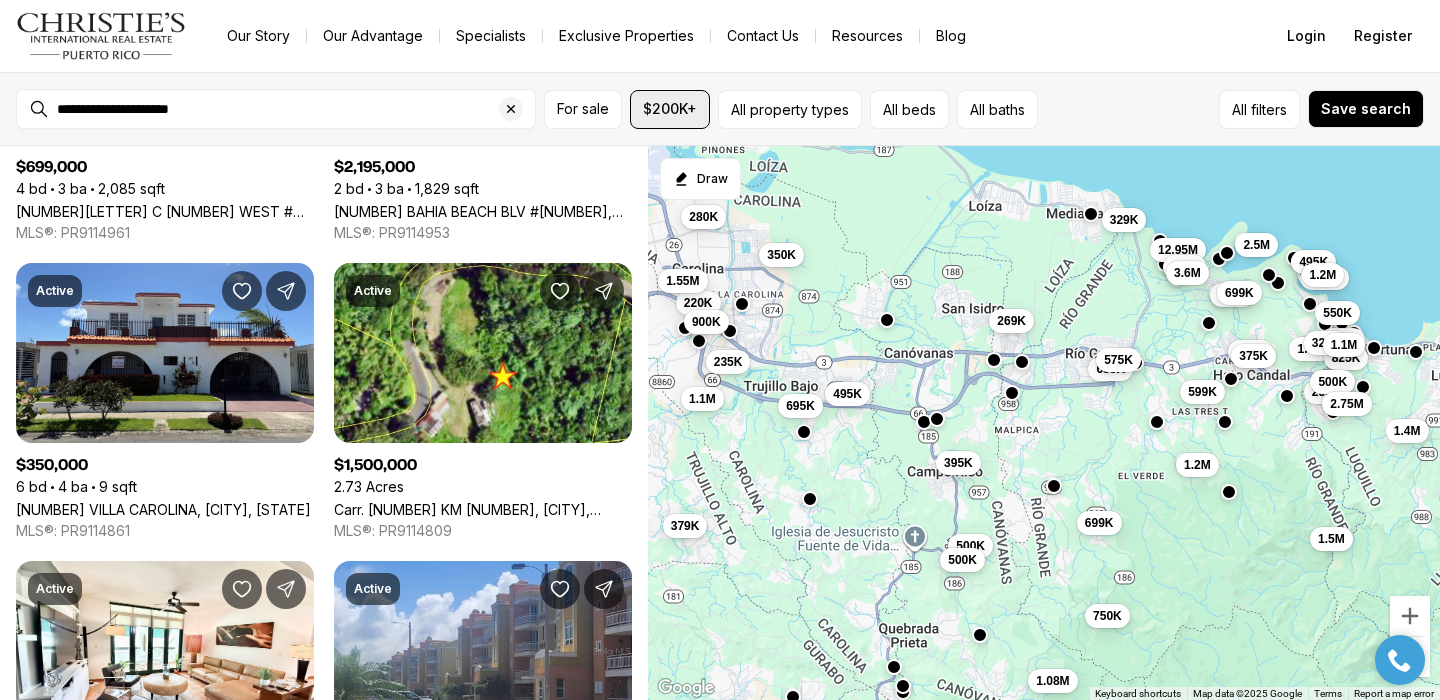 click on "$200K+" at bounding box center (670, 109) 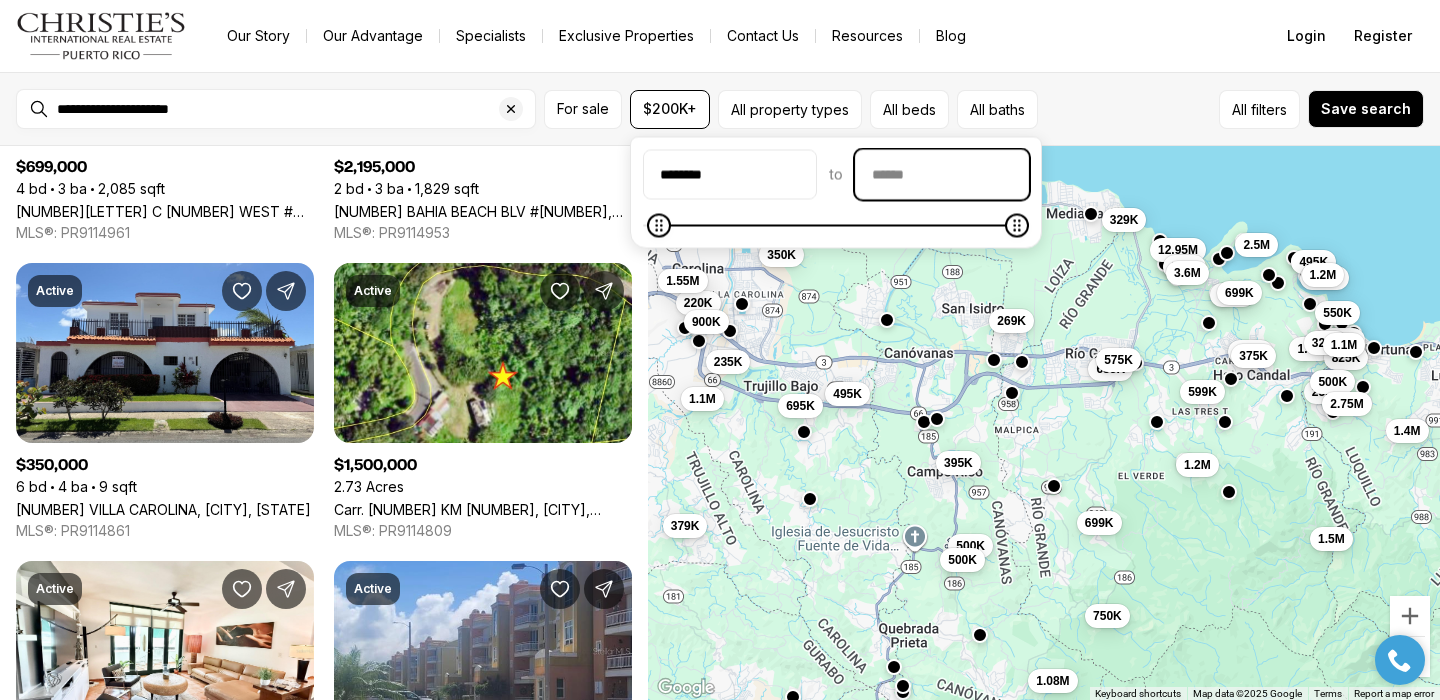 click at bounding box center (942, 175) 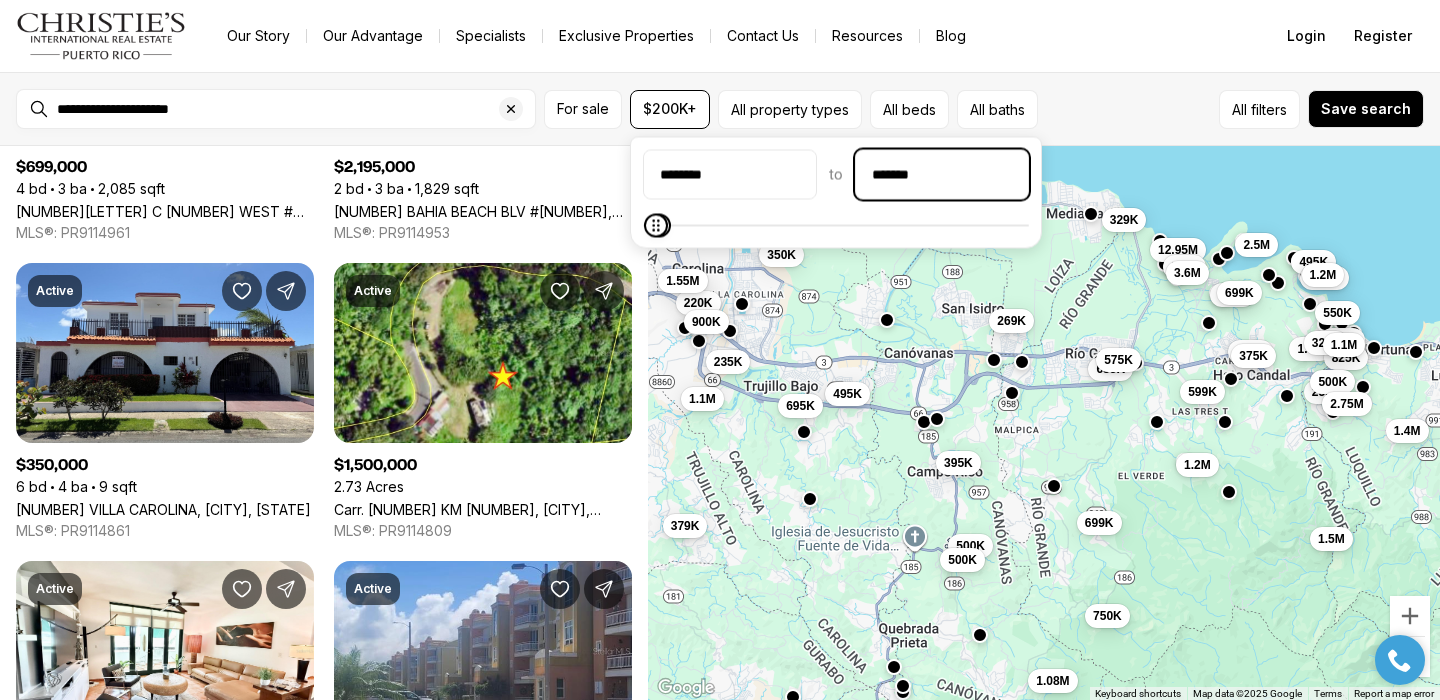 type on "********" 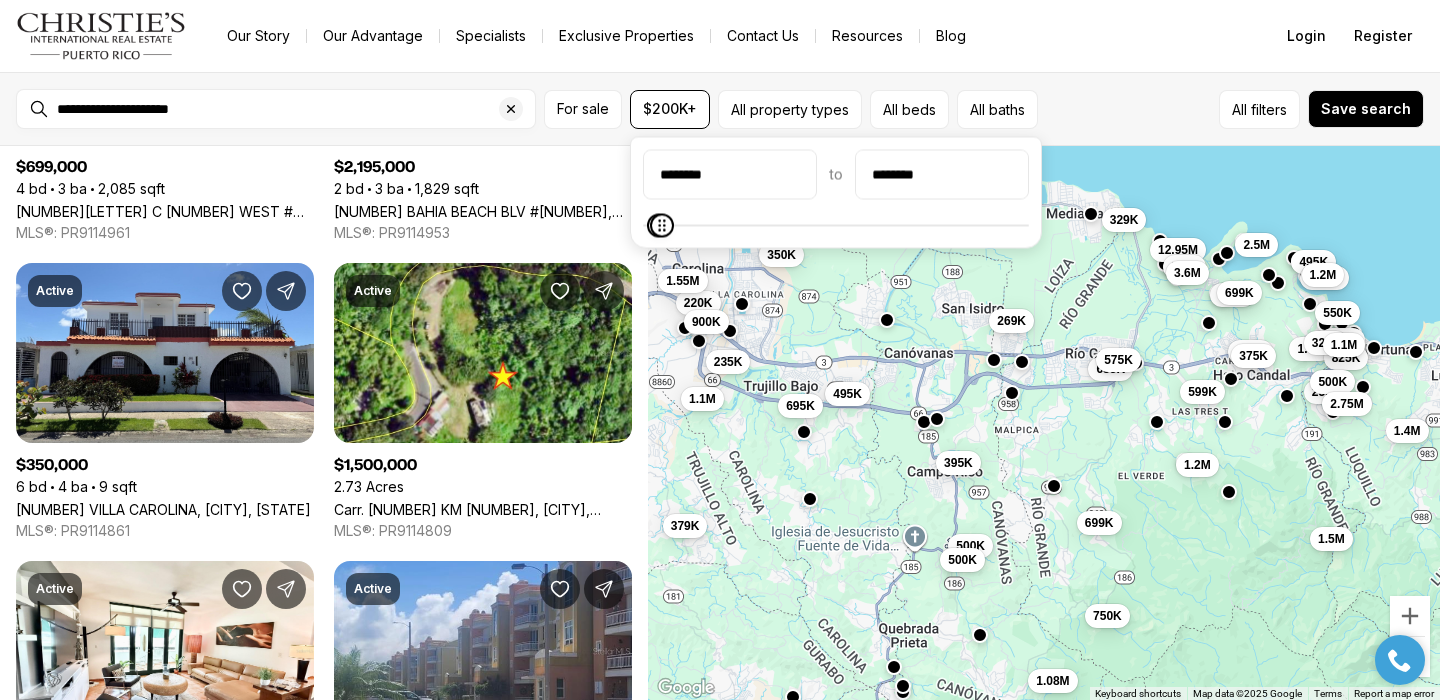 click on "All filters Save search" at bounding box center (1235, 109) 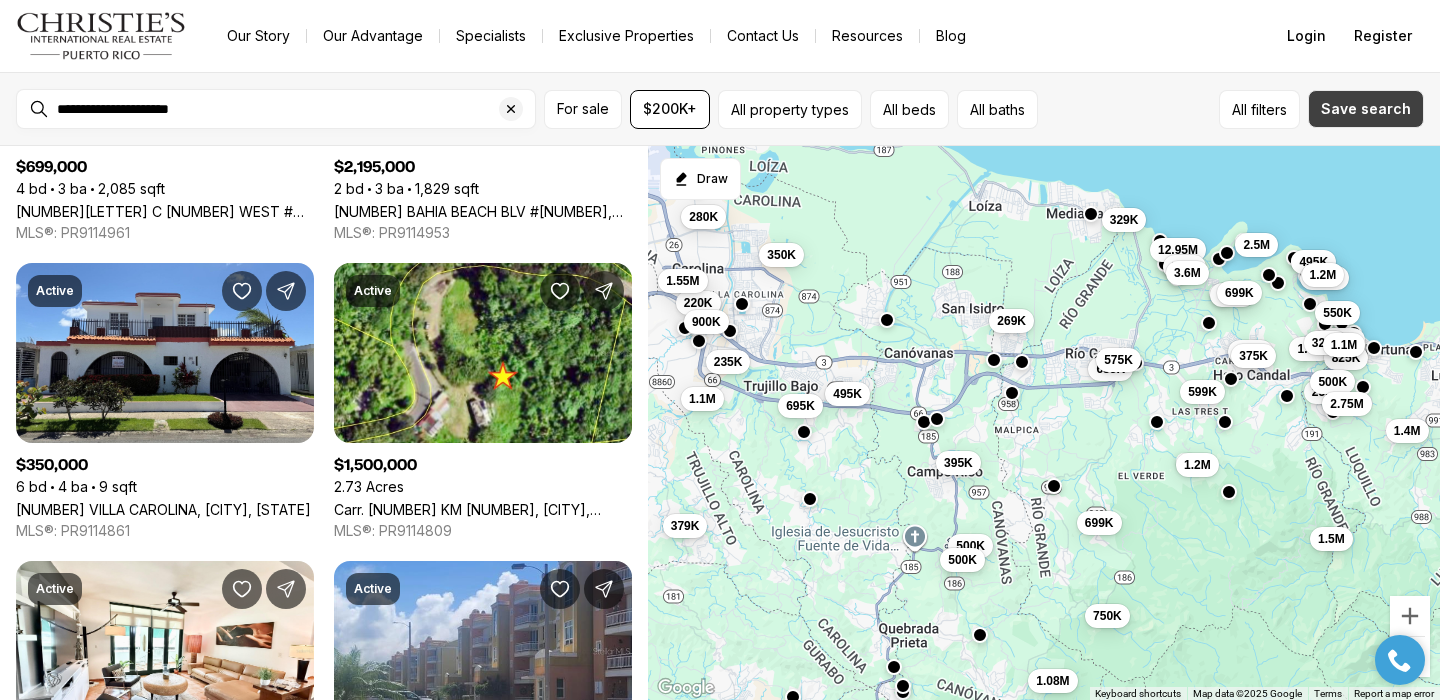 click on "Save search" at bounding box center (1366, 109) 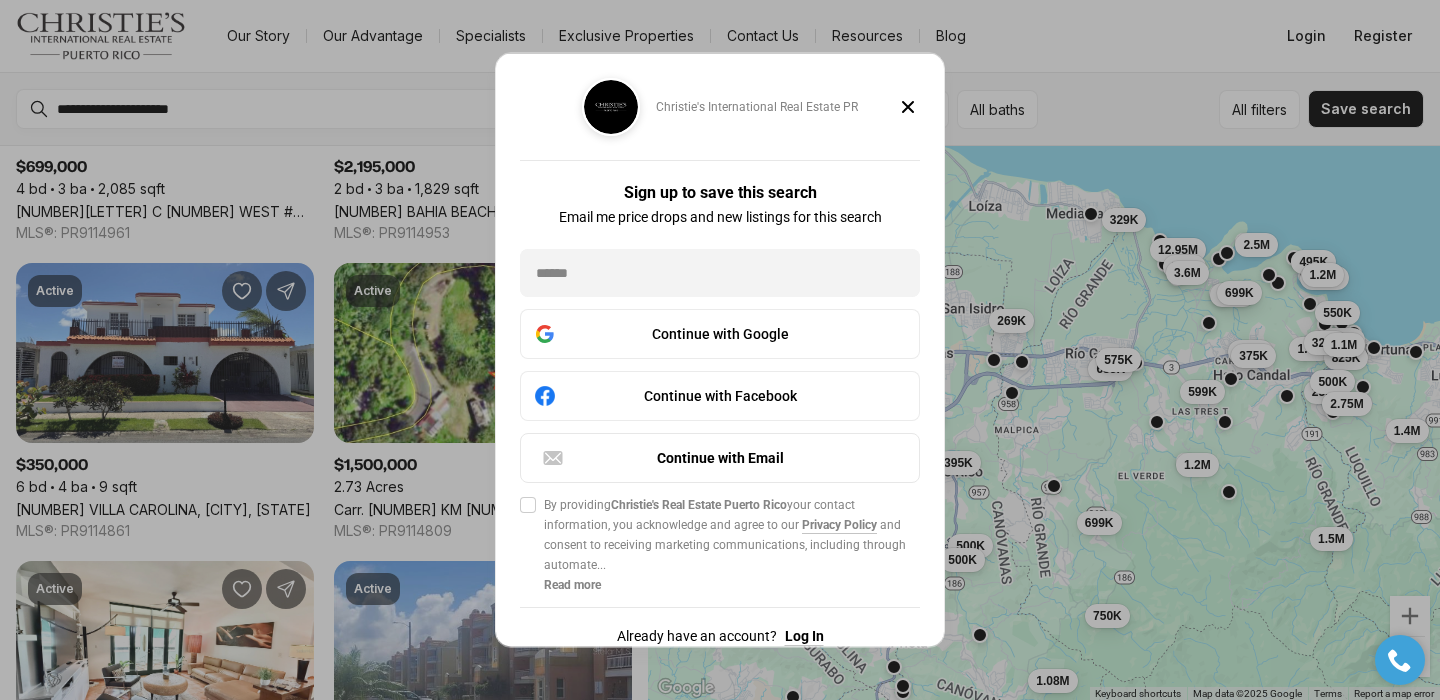 click 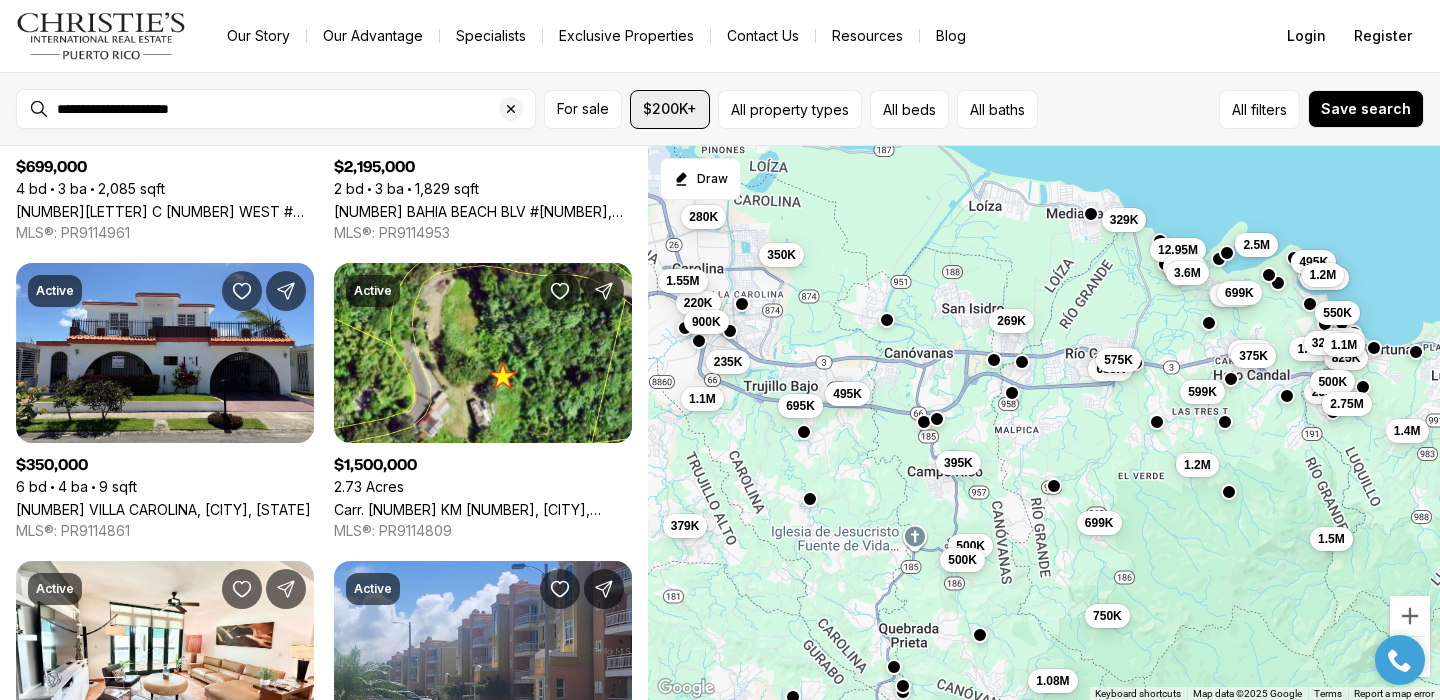 click on "$200K+" at bounding box center (670, 109) 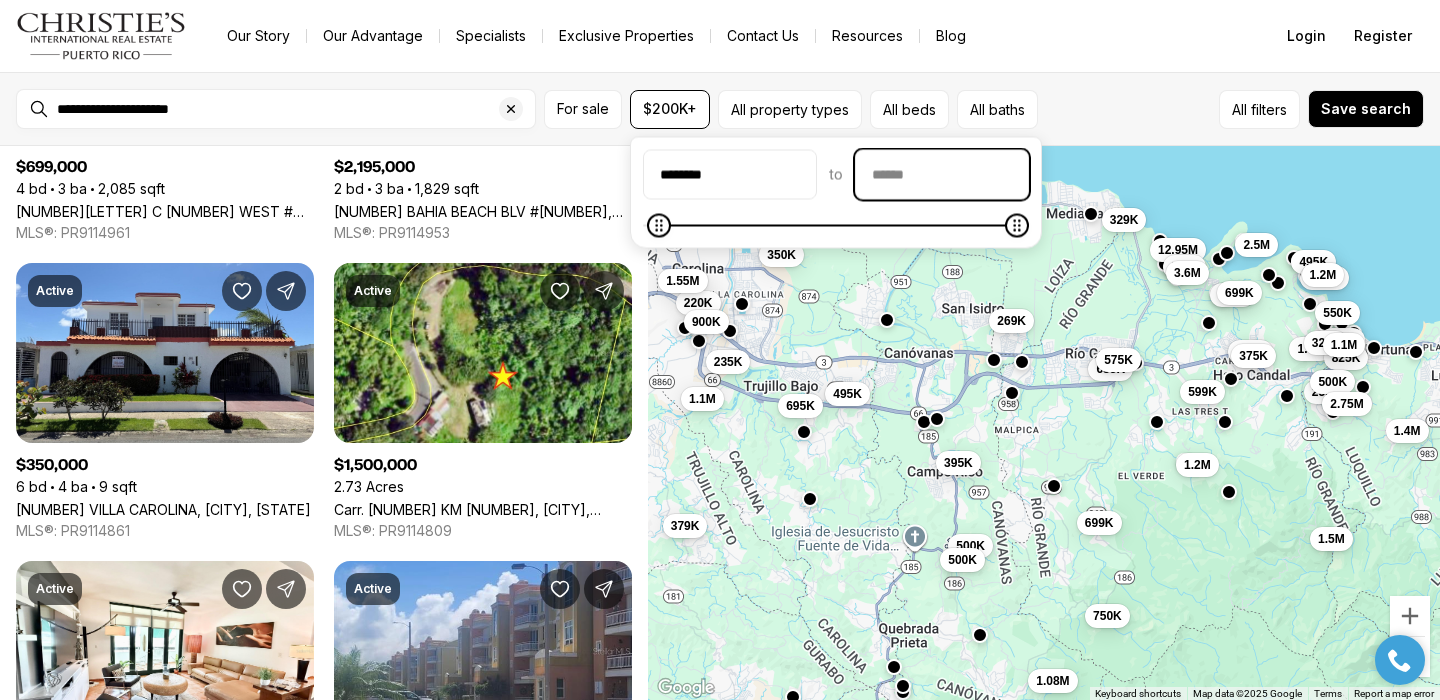 click at bounding box center (942, 175) 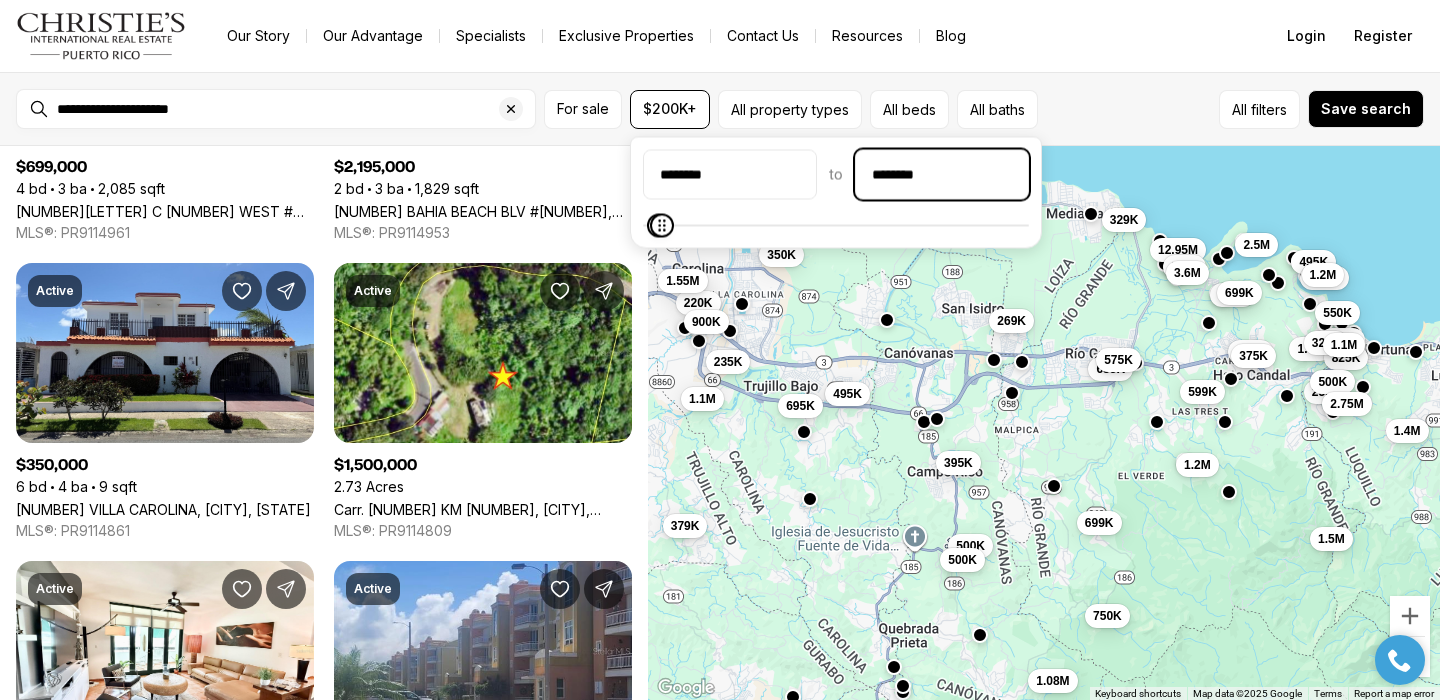type on "********" 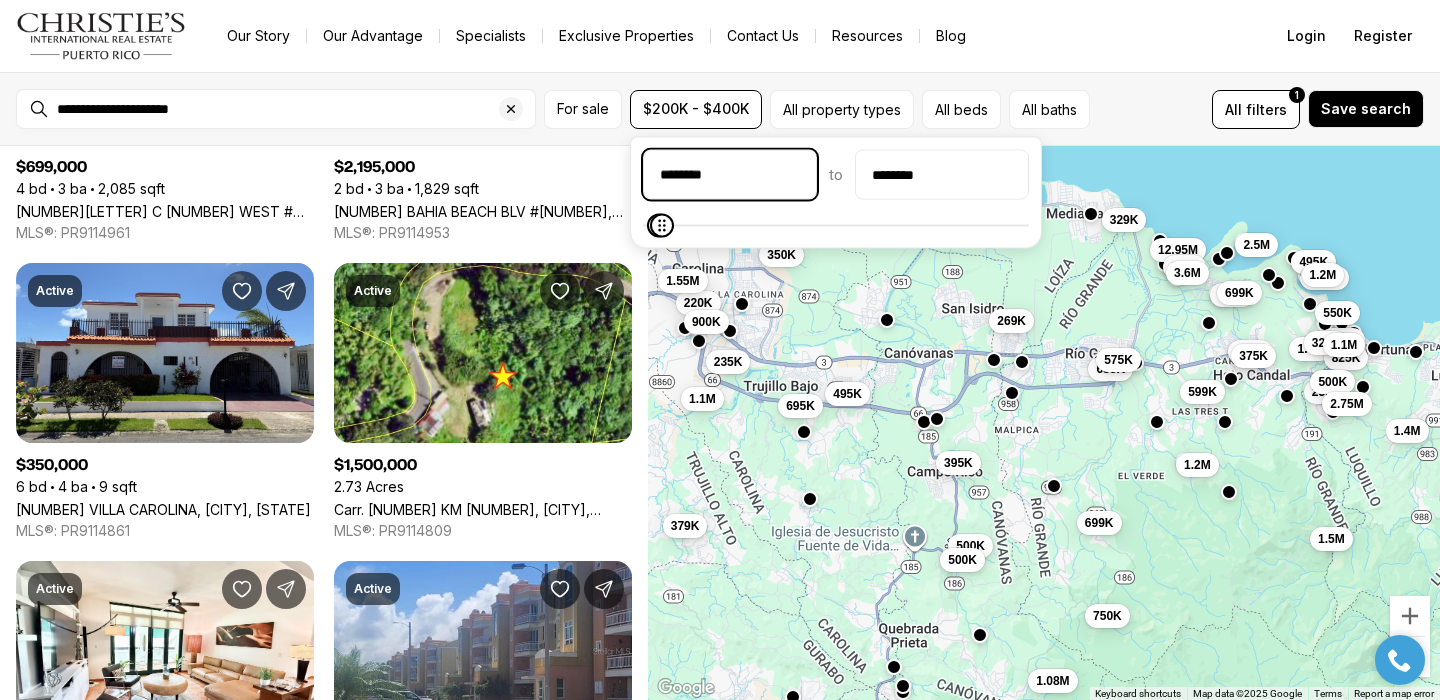 click on "********" at bounding box center (730, 175) 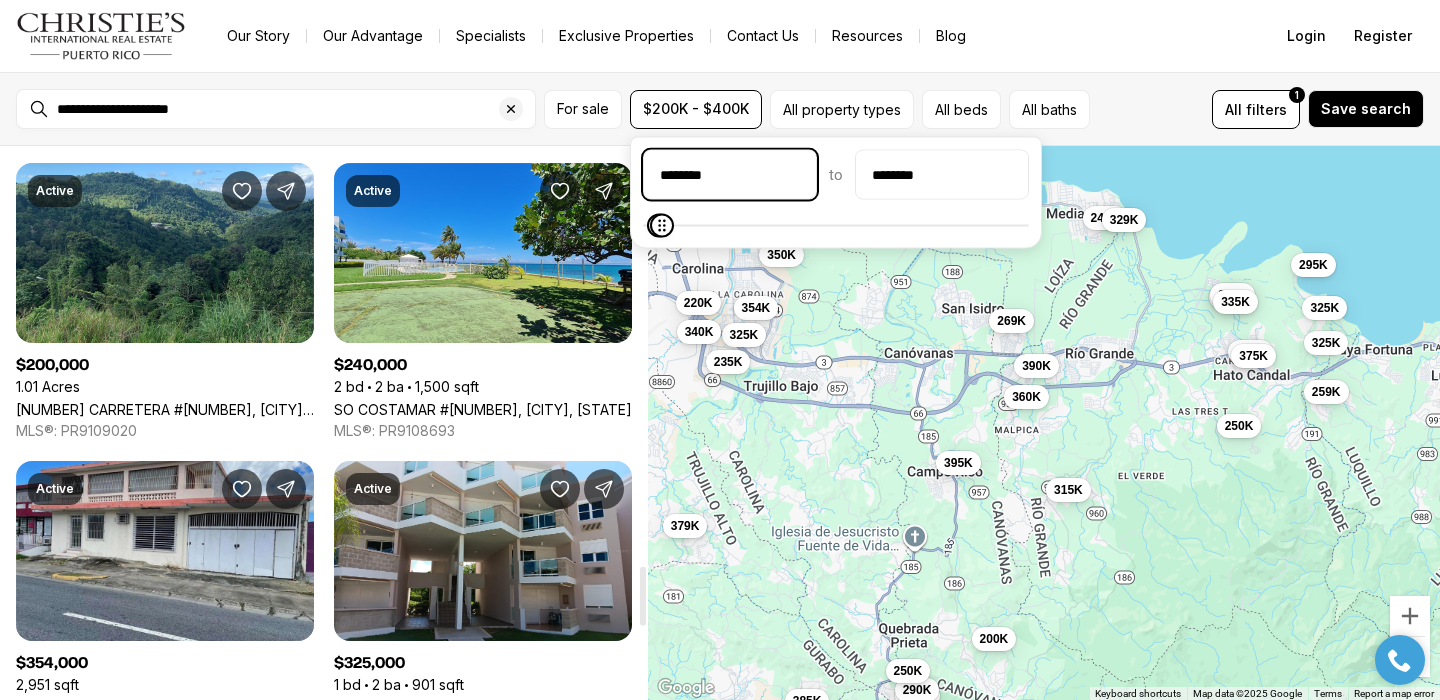 scroll, scrollTop: 3886, scrollLeft: 0, axis: vertical 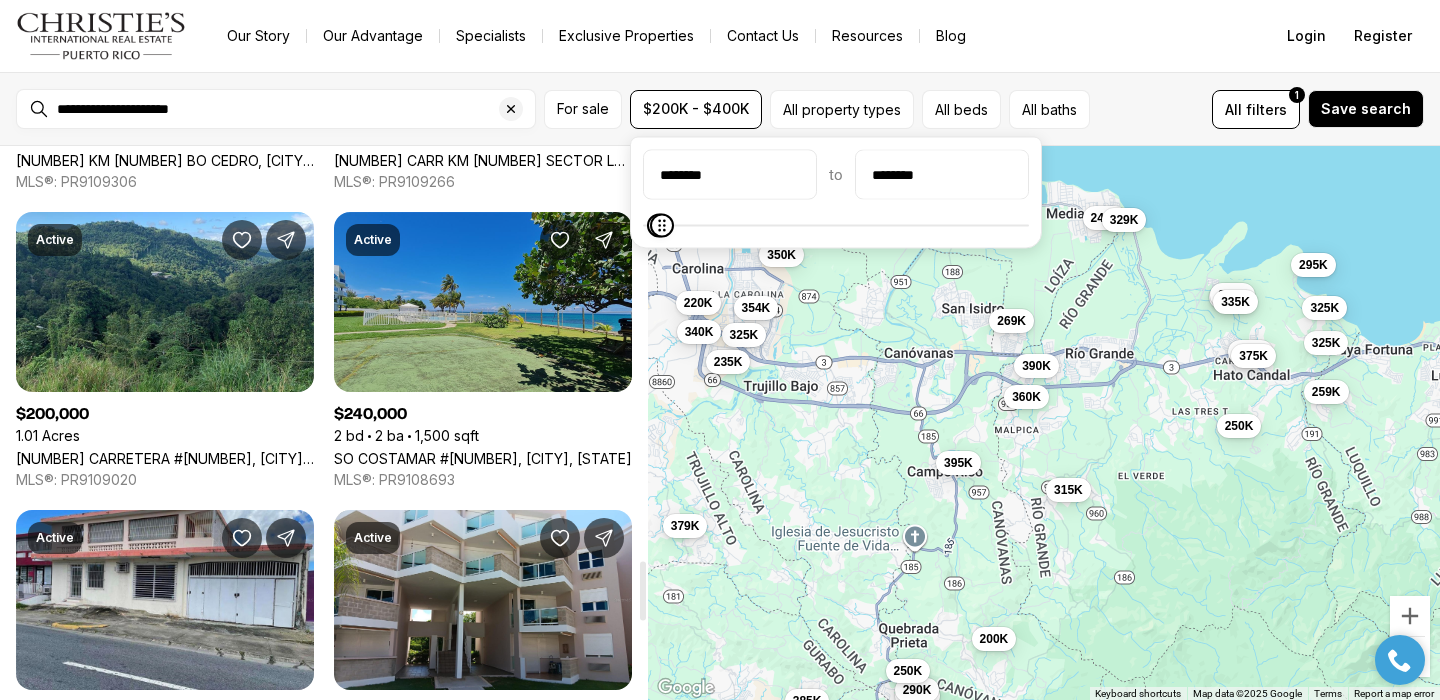 click on "SO COSTAMAR #[NUMBER], [CITY], [STATE]" at bounding box center (483, 458) 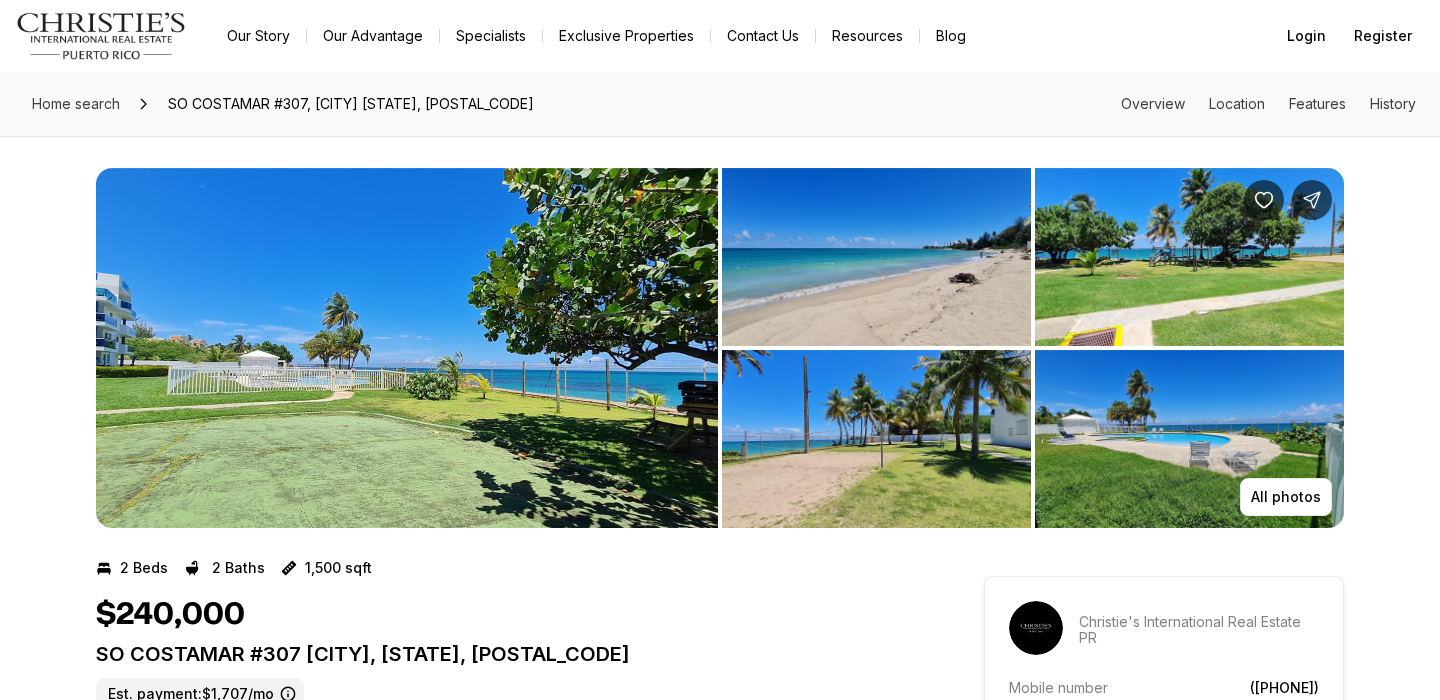 scroll, scrollTop: 0, scrollLeft: 0, axis: both 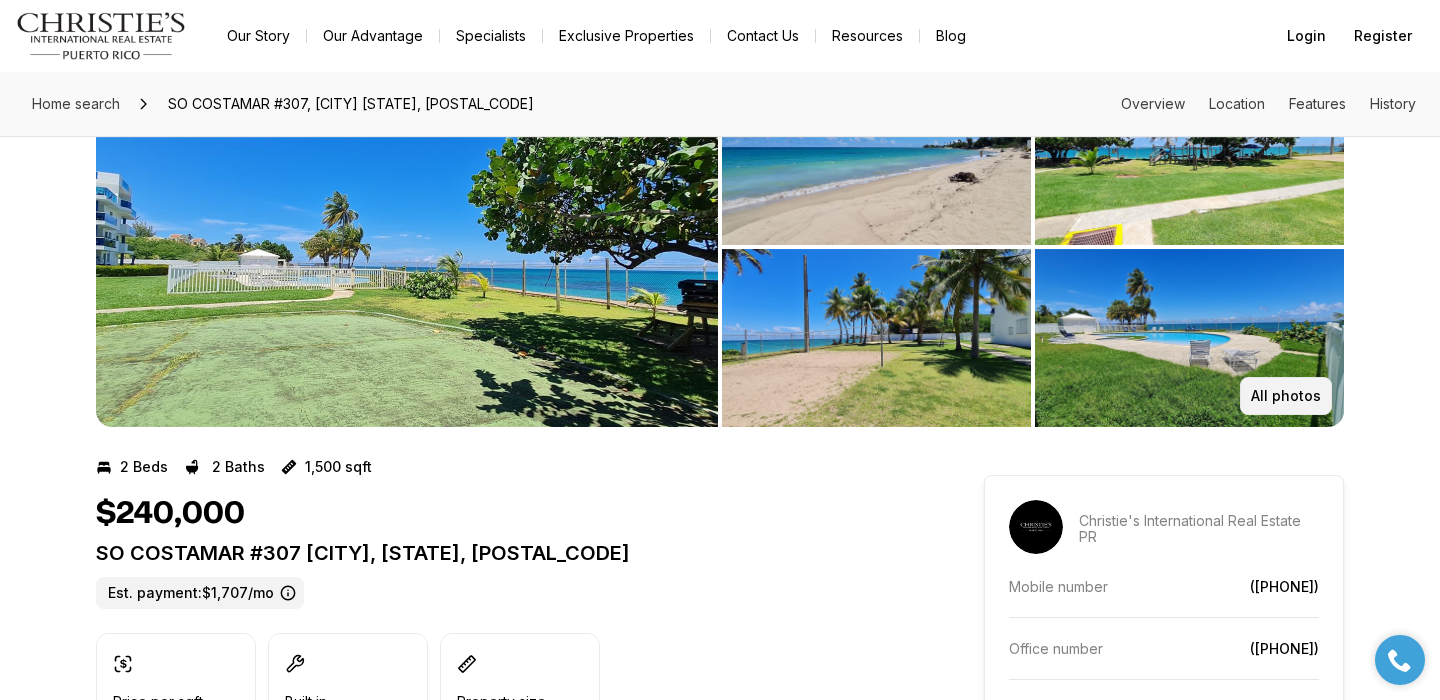click on "All photos" at bounding box center (1286, 396) 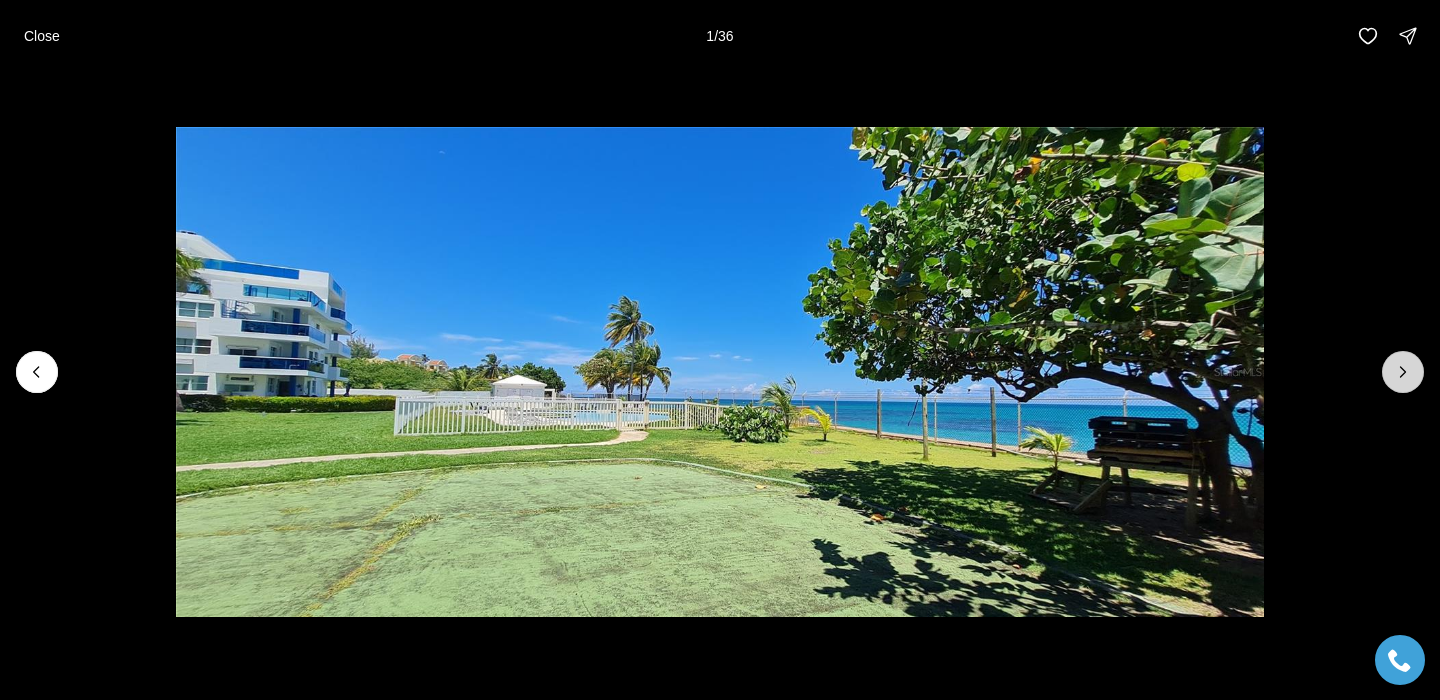 click 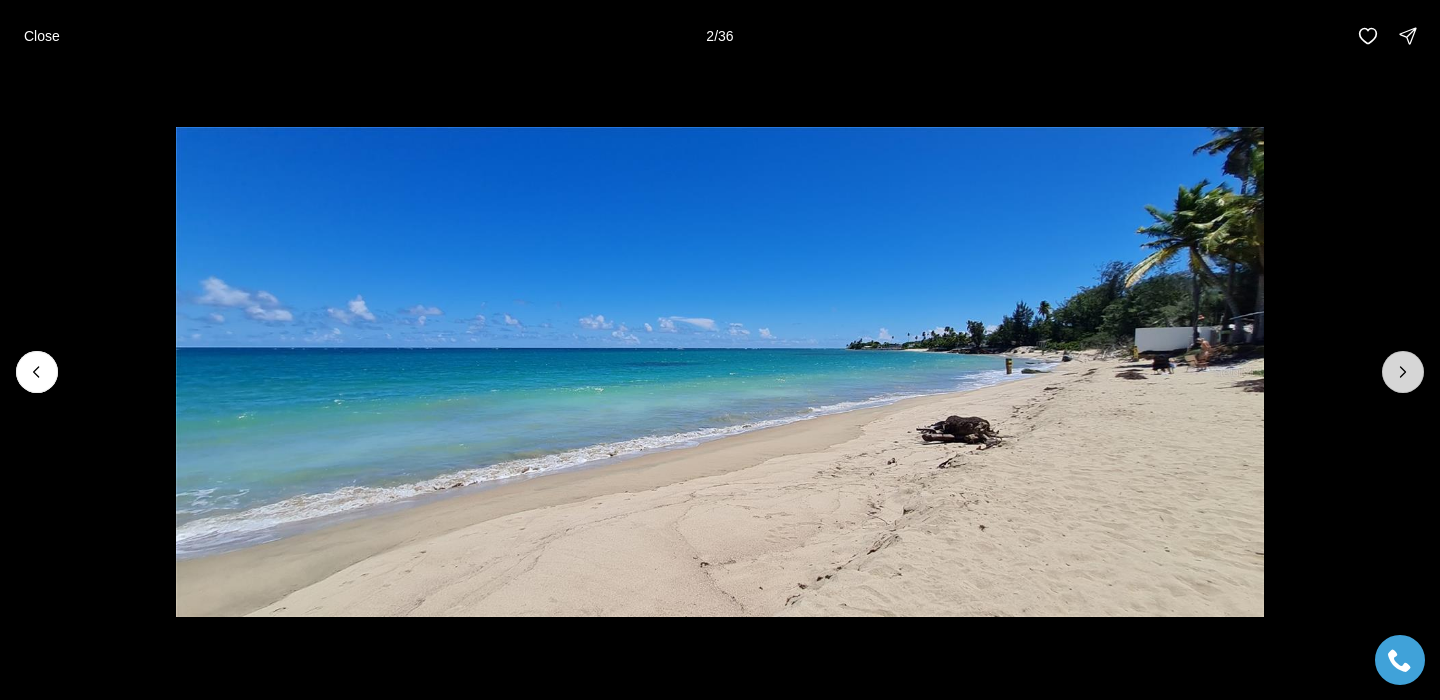 click 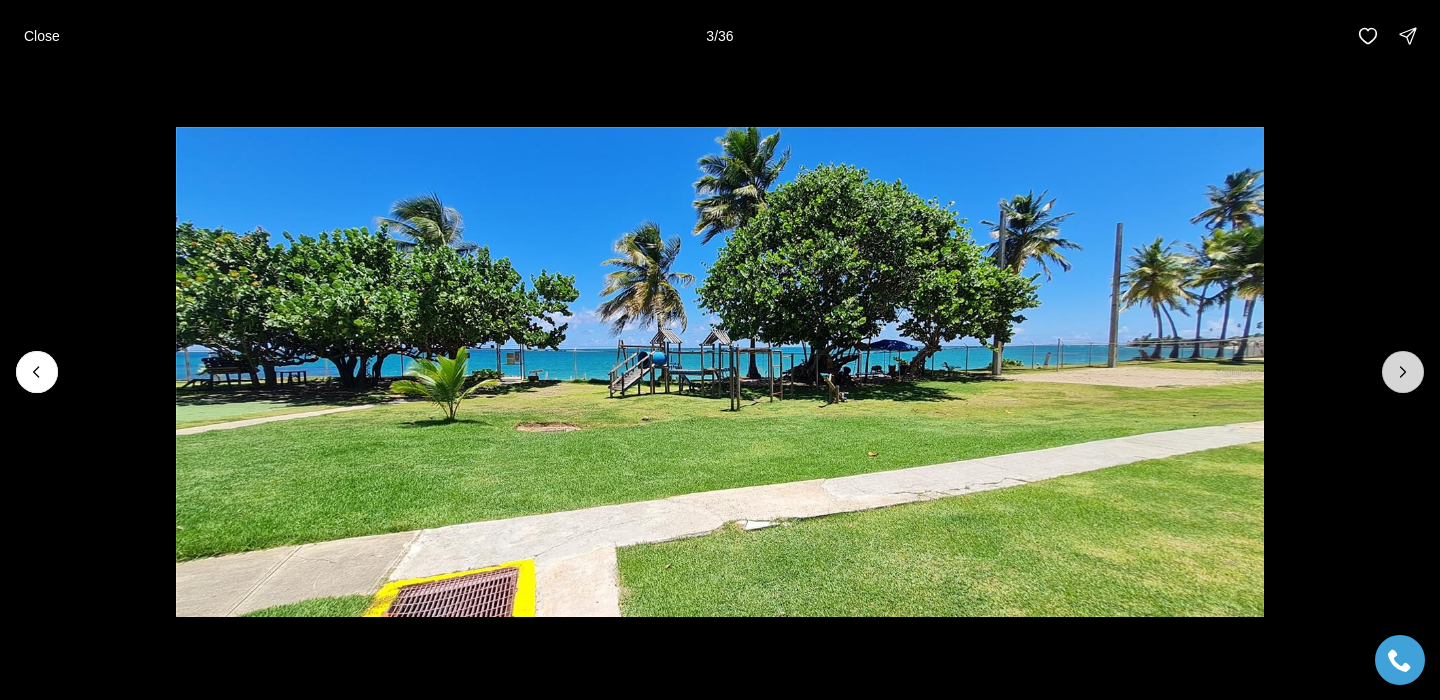 click 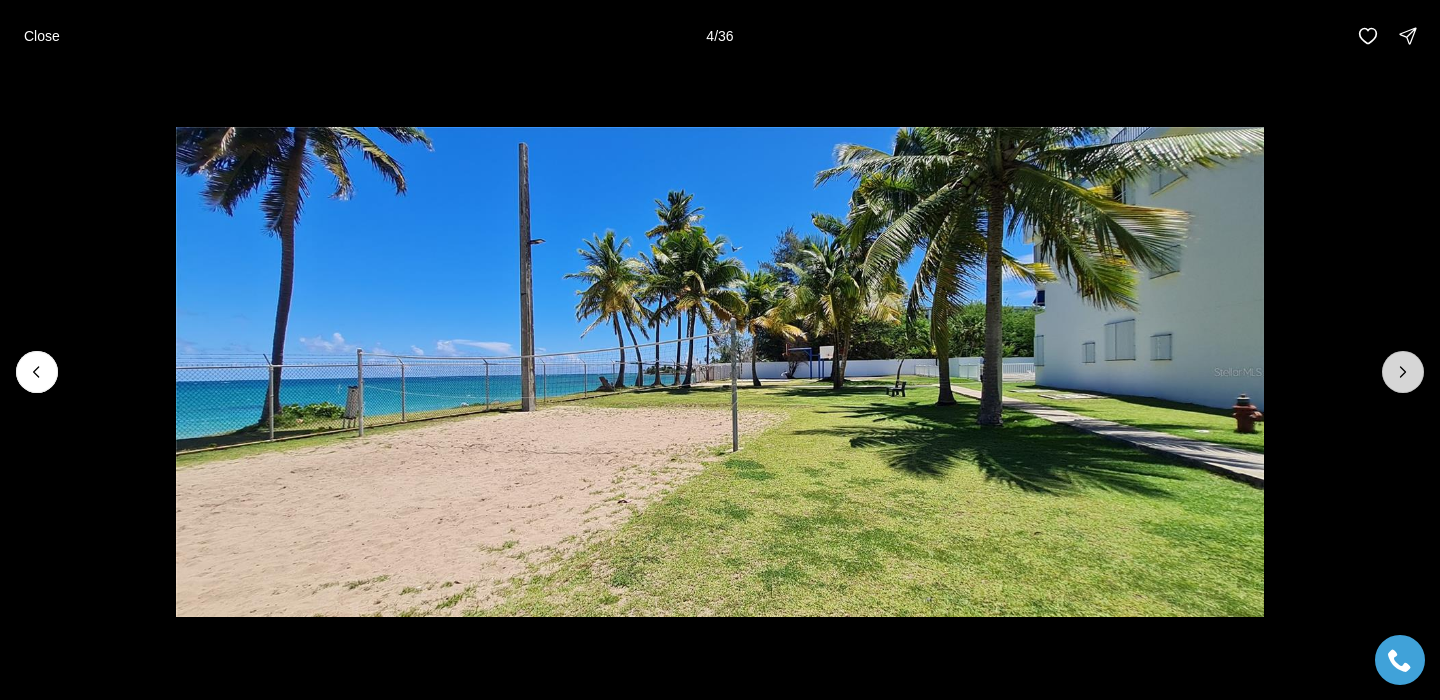 click 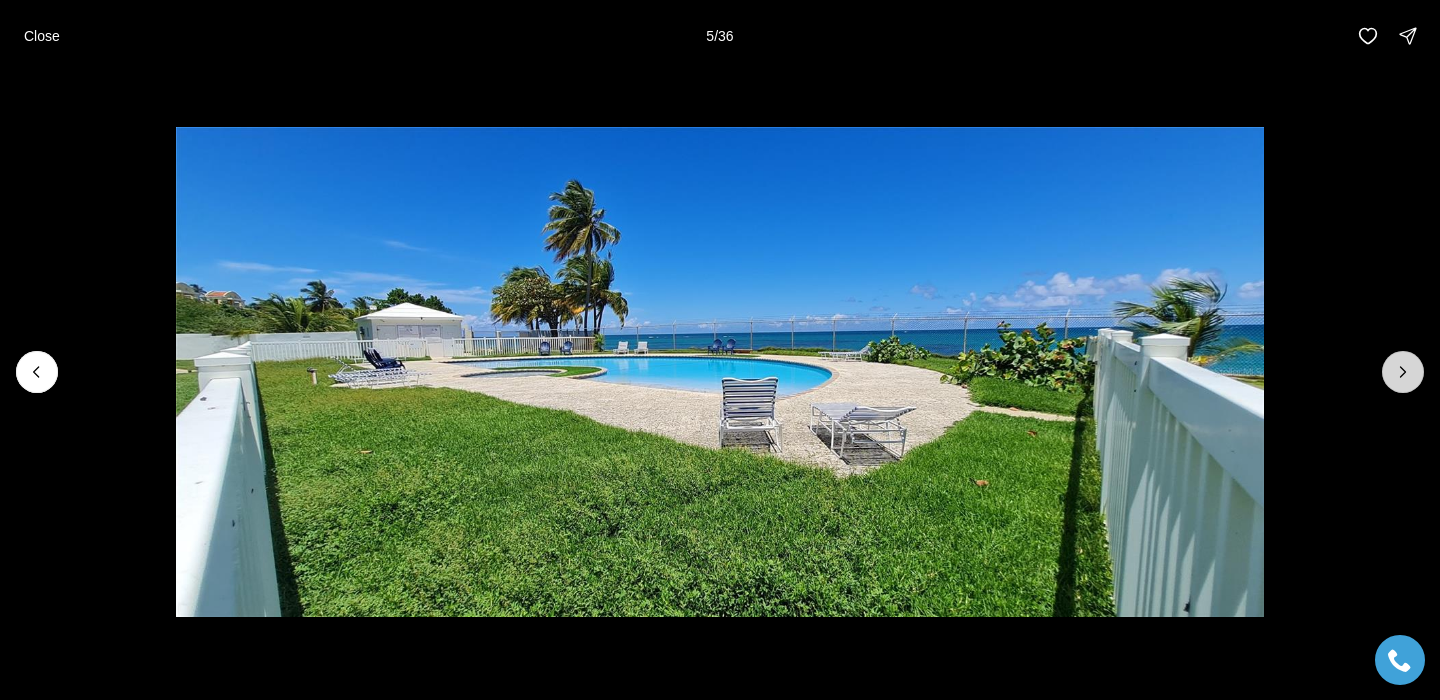 click 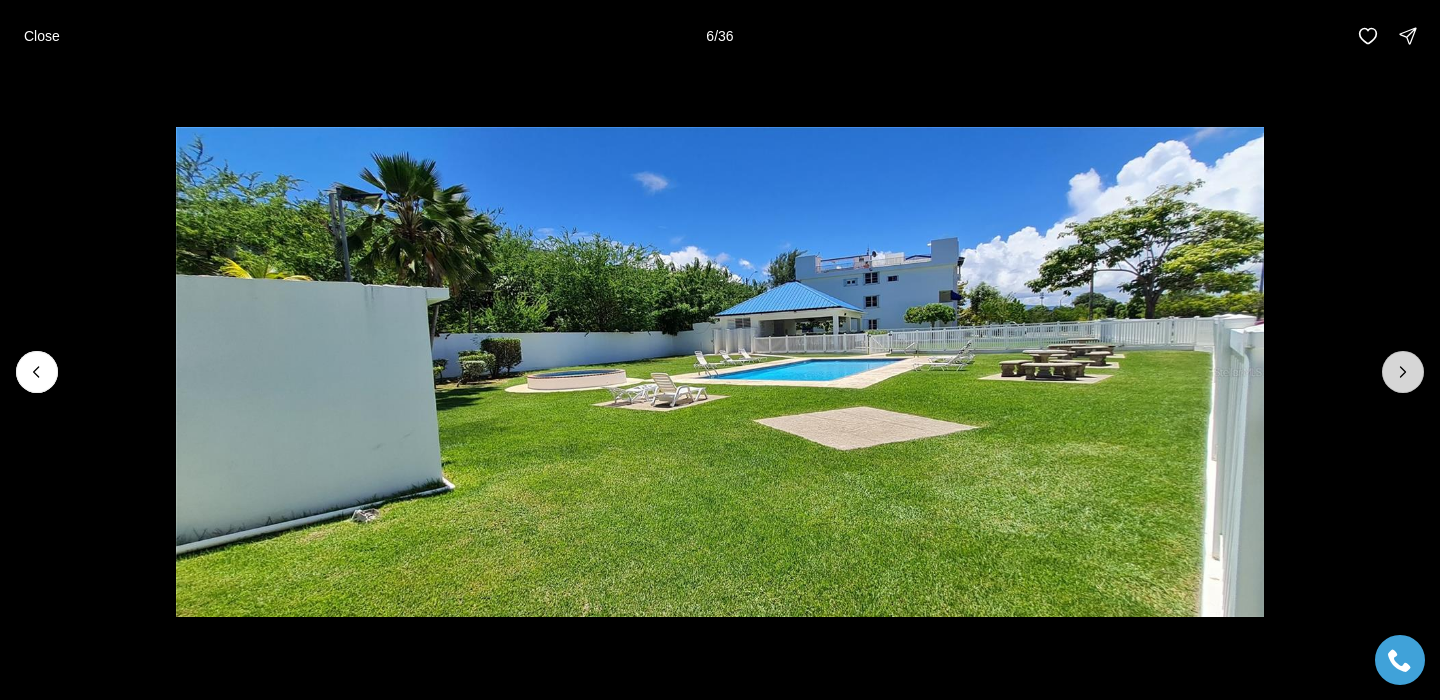 click 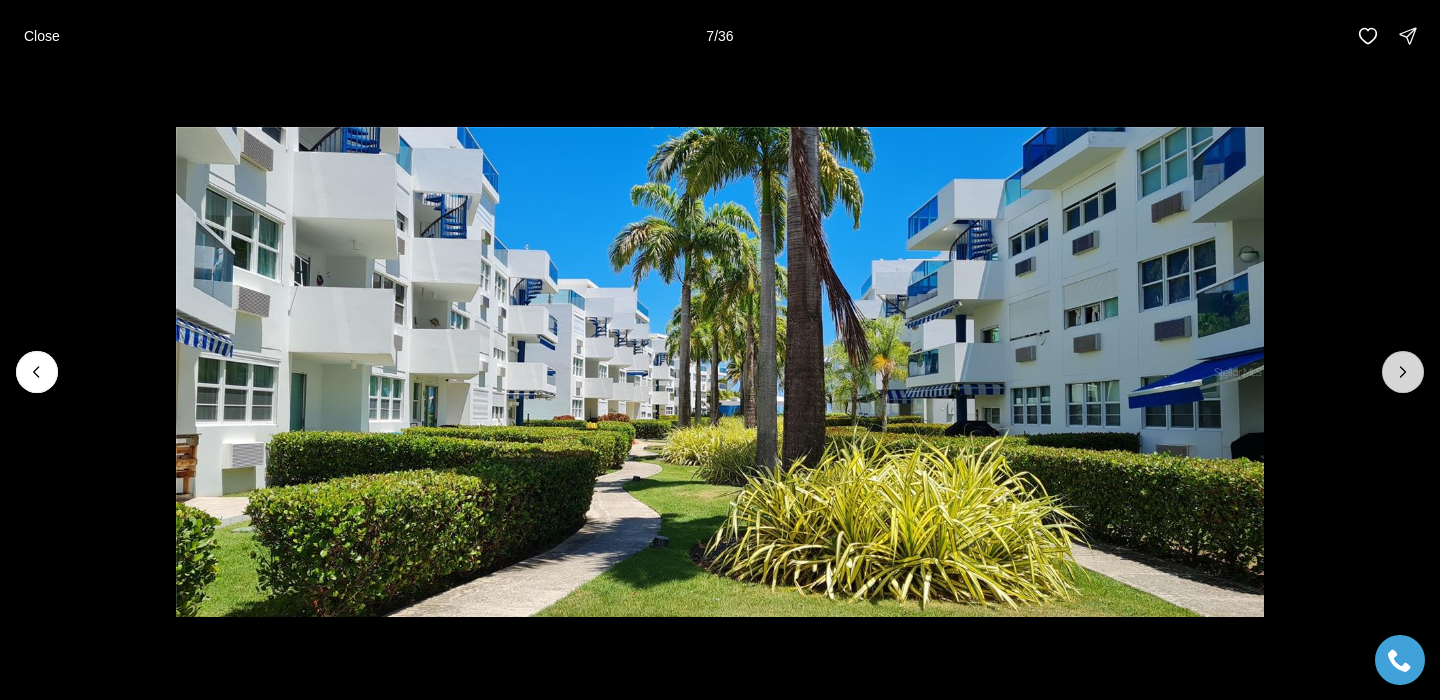 click 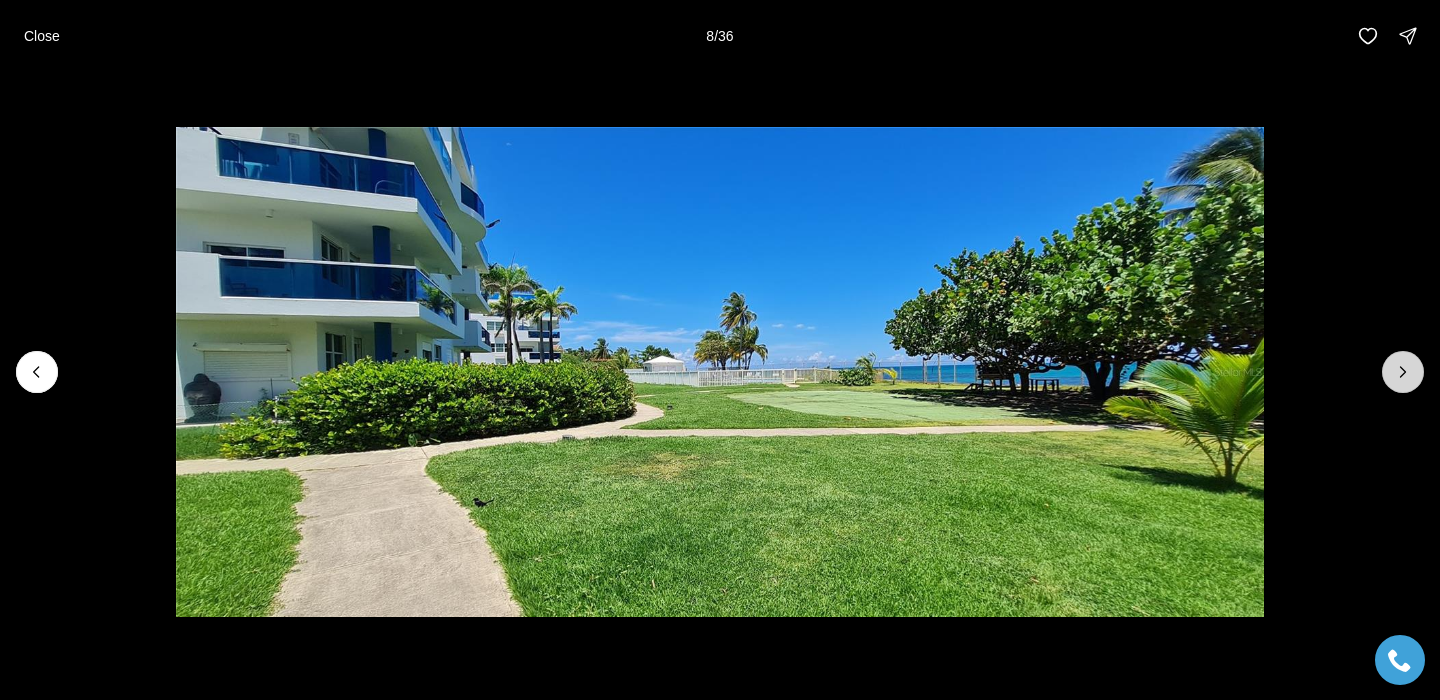 click 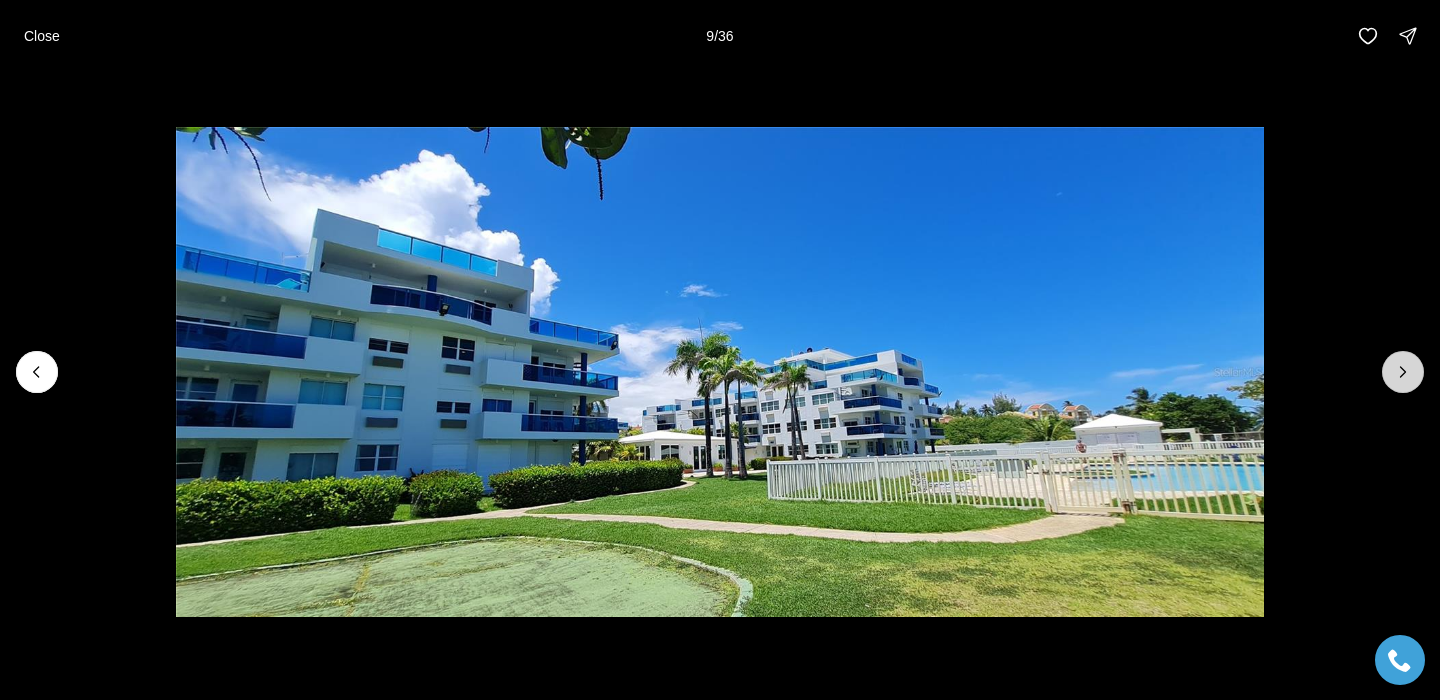 click 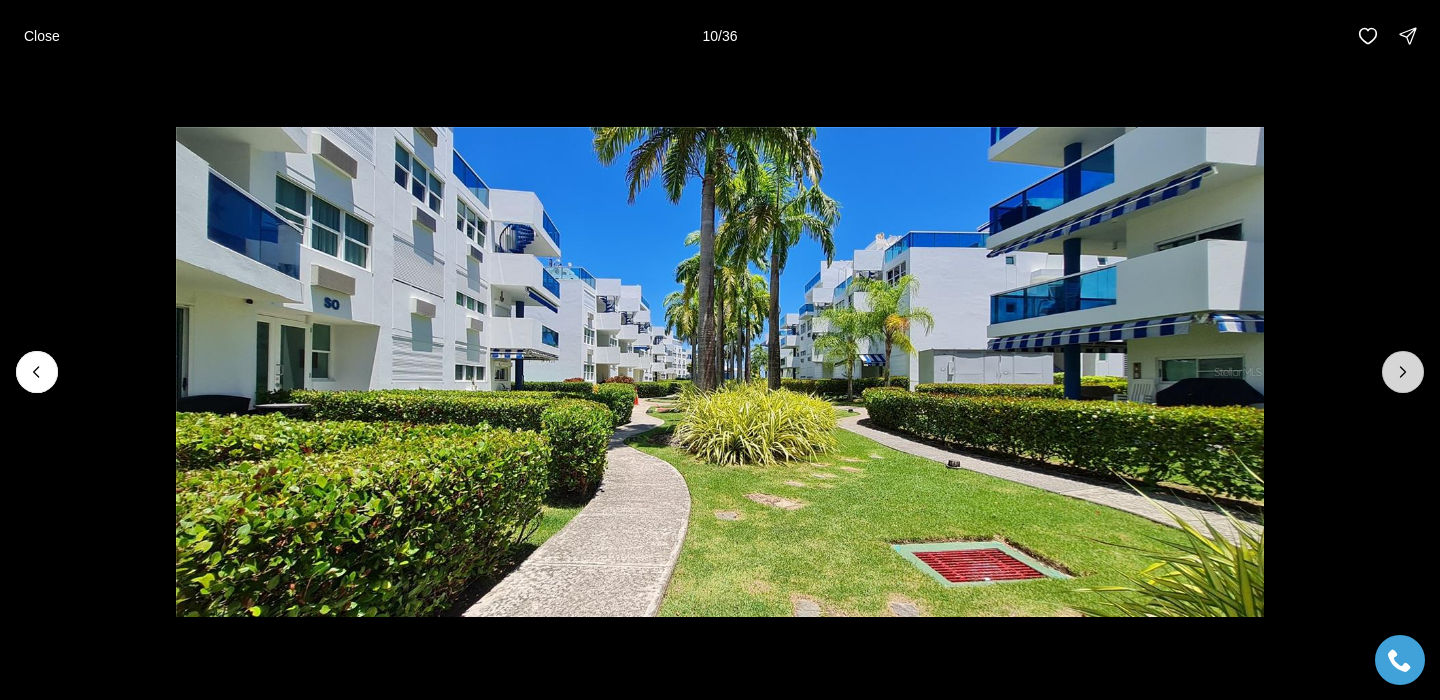 click 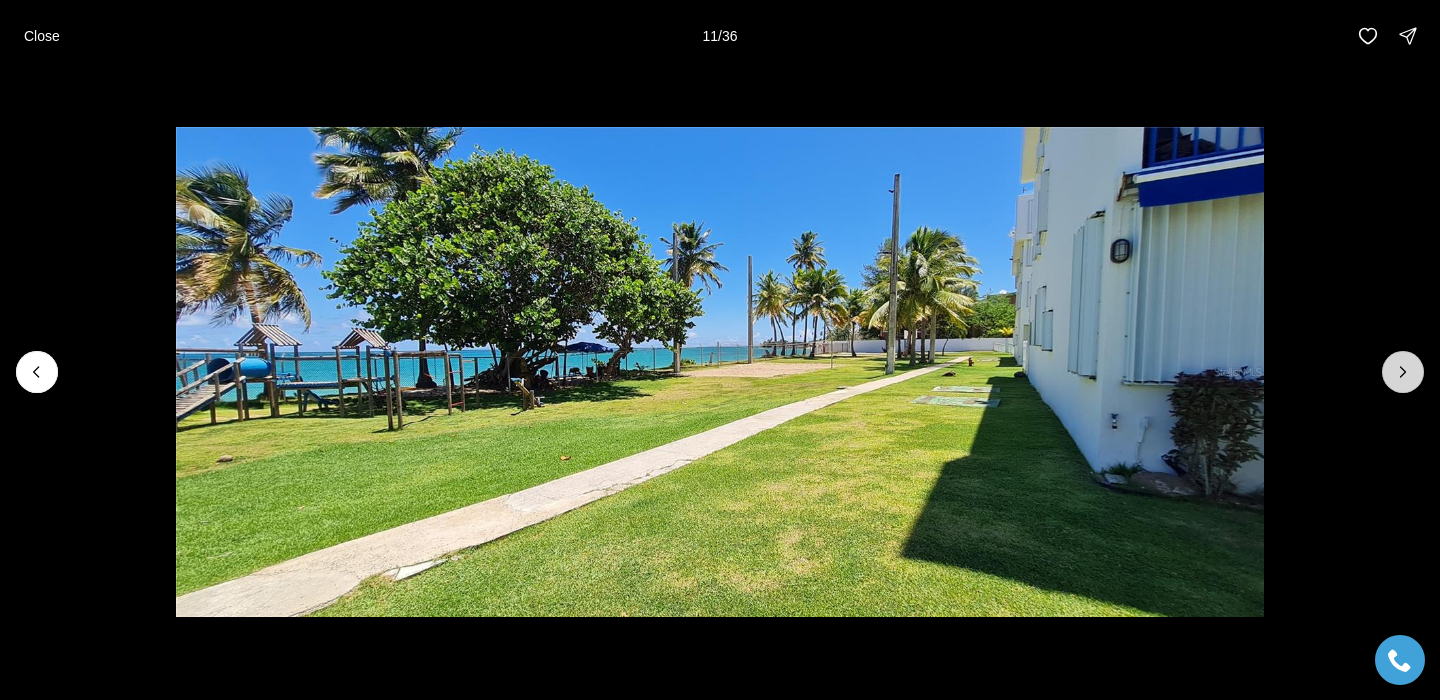 click 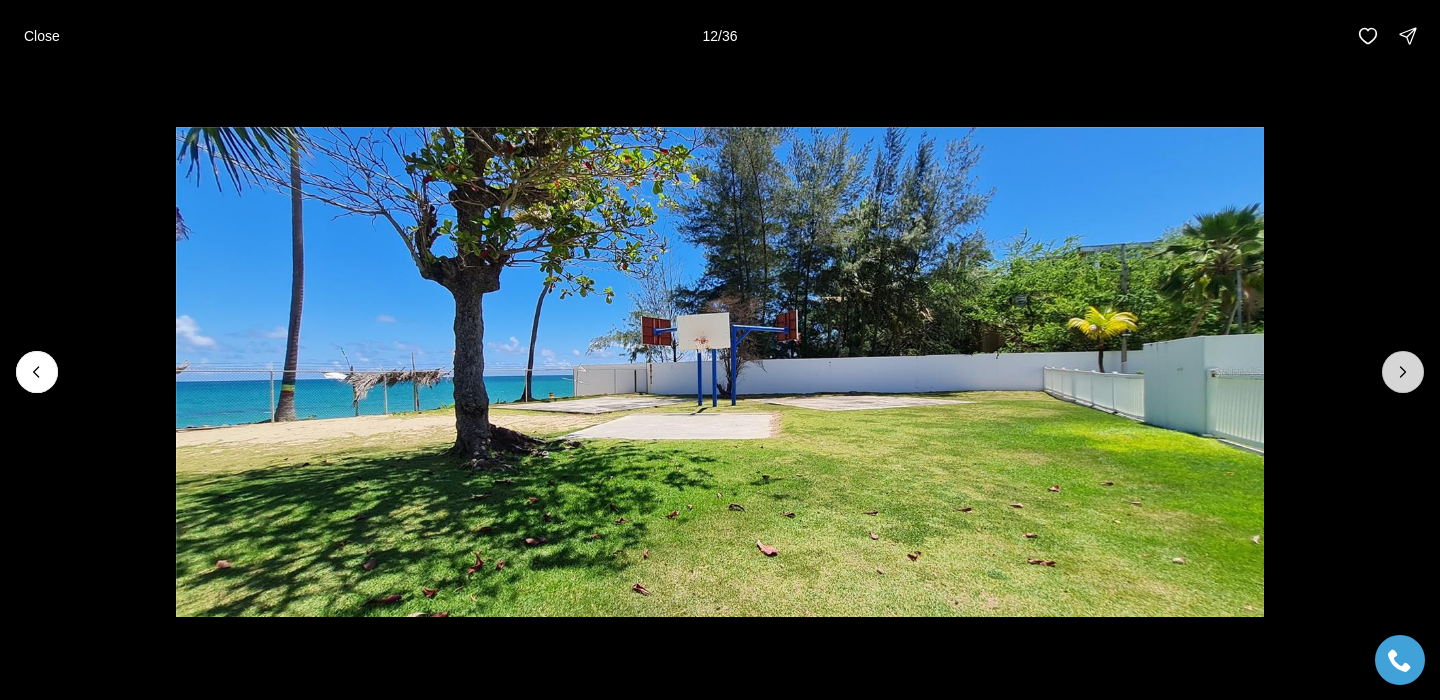 click 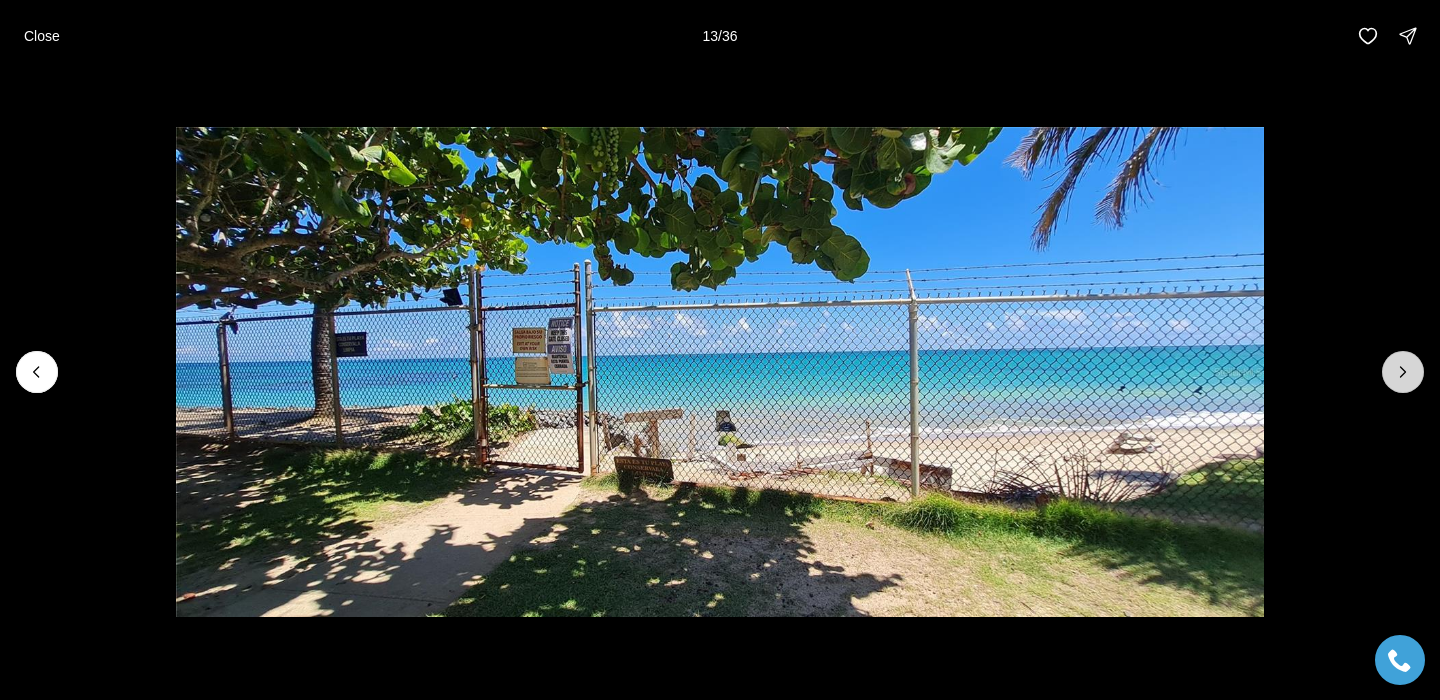 click 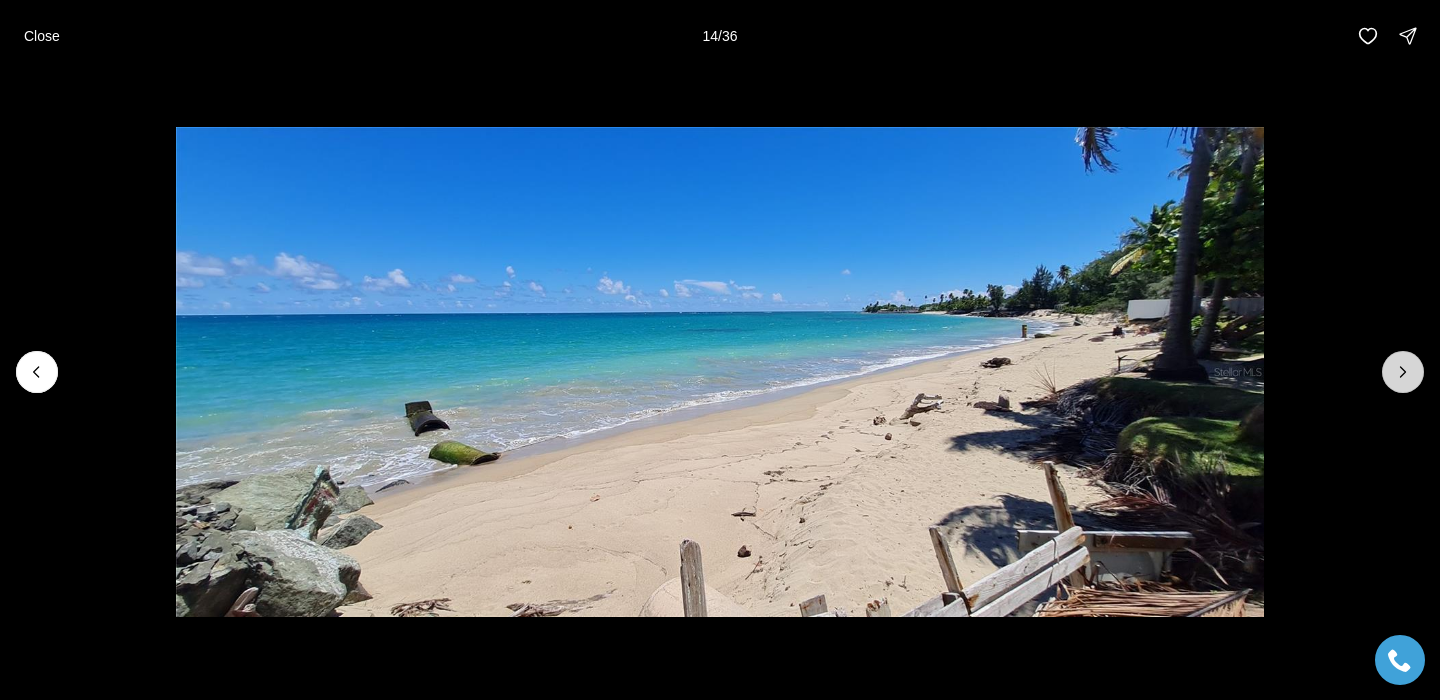 click 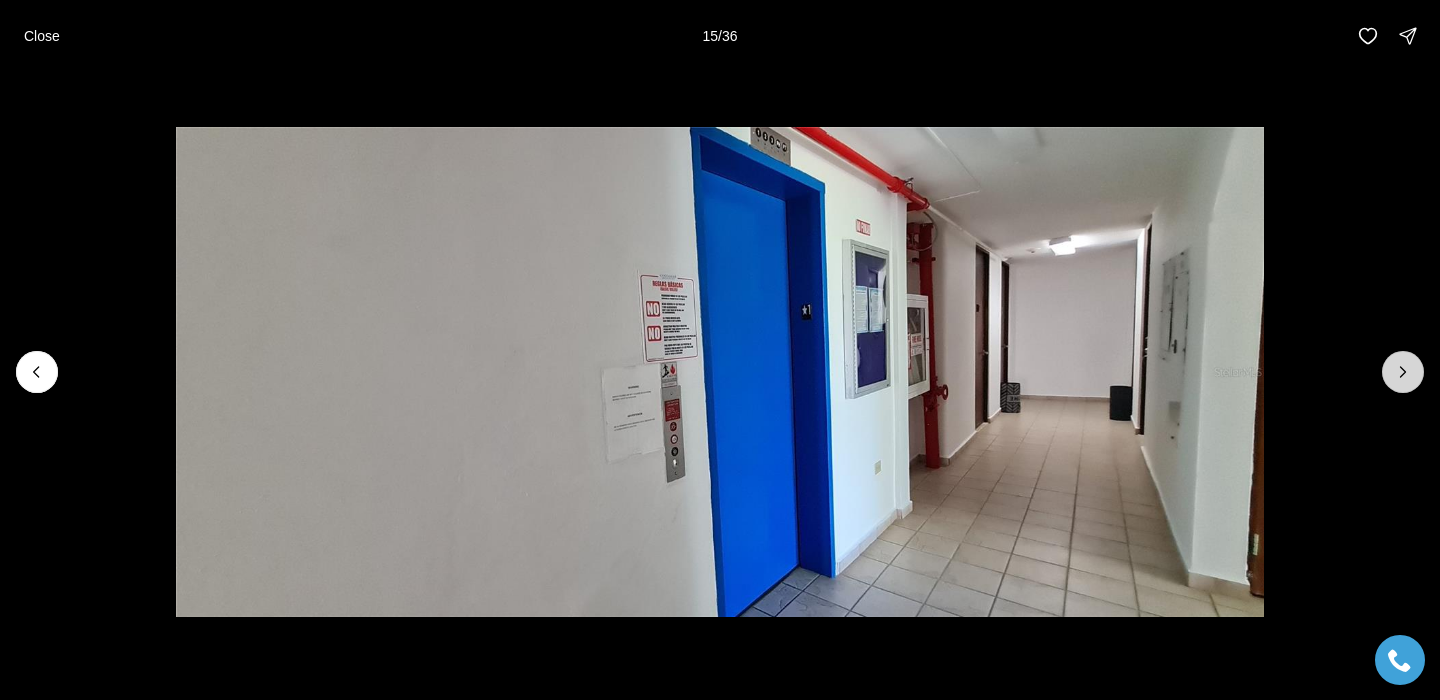 click 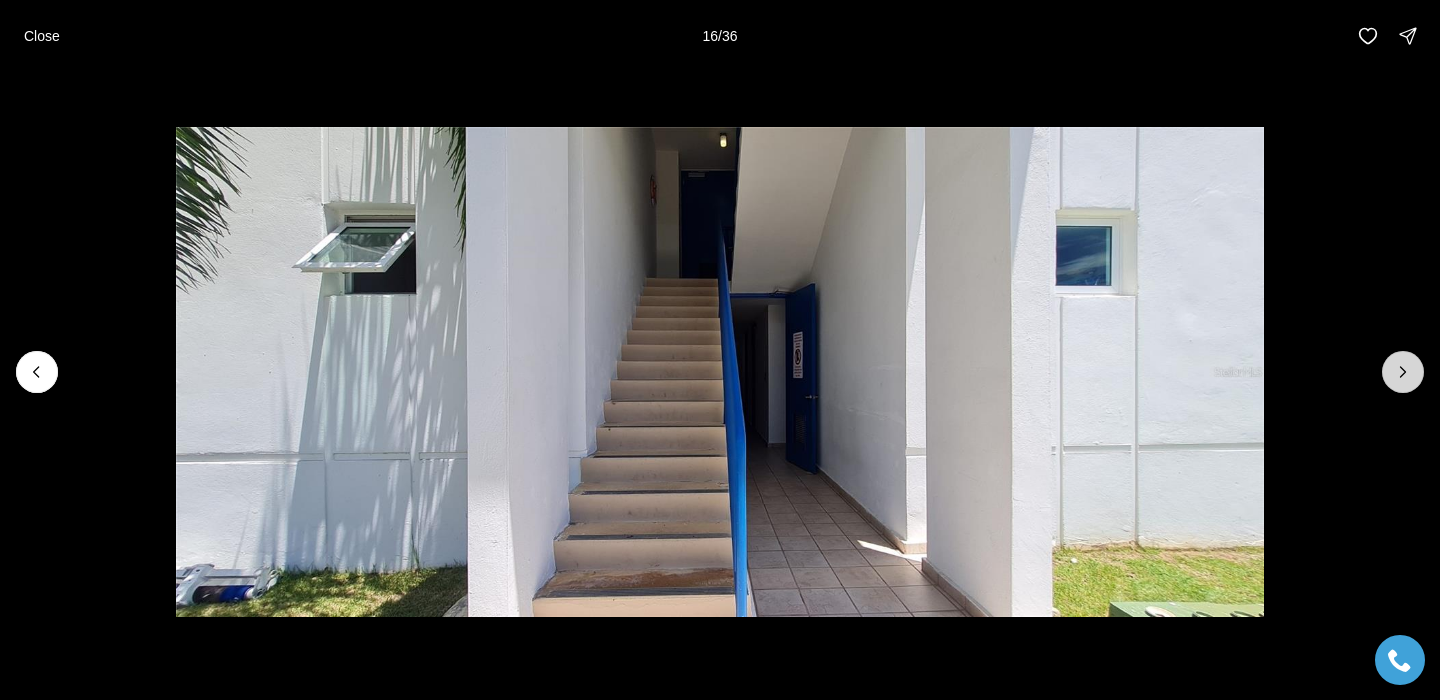 click 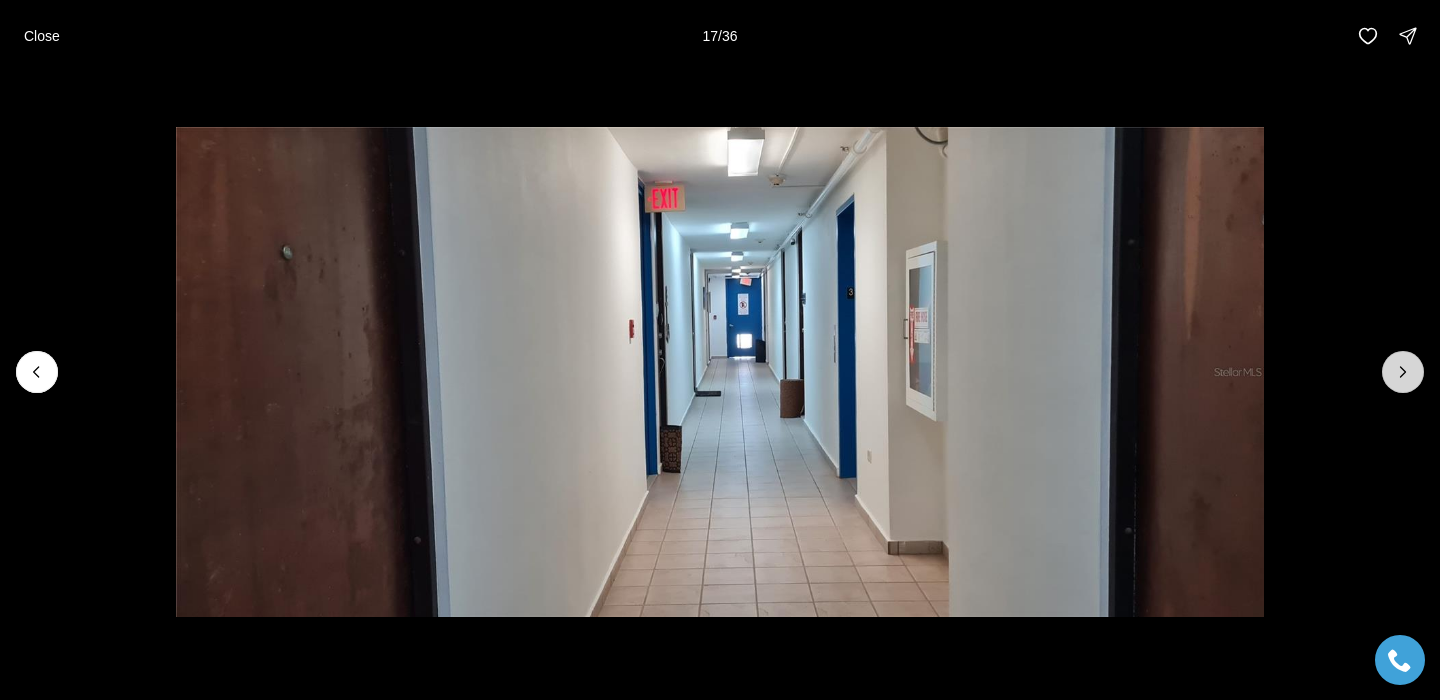 click 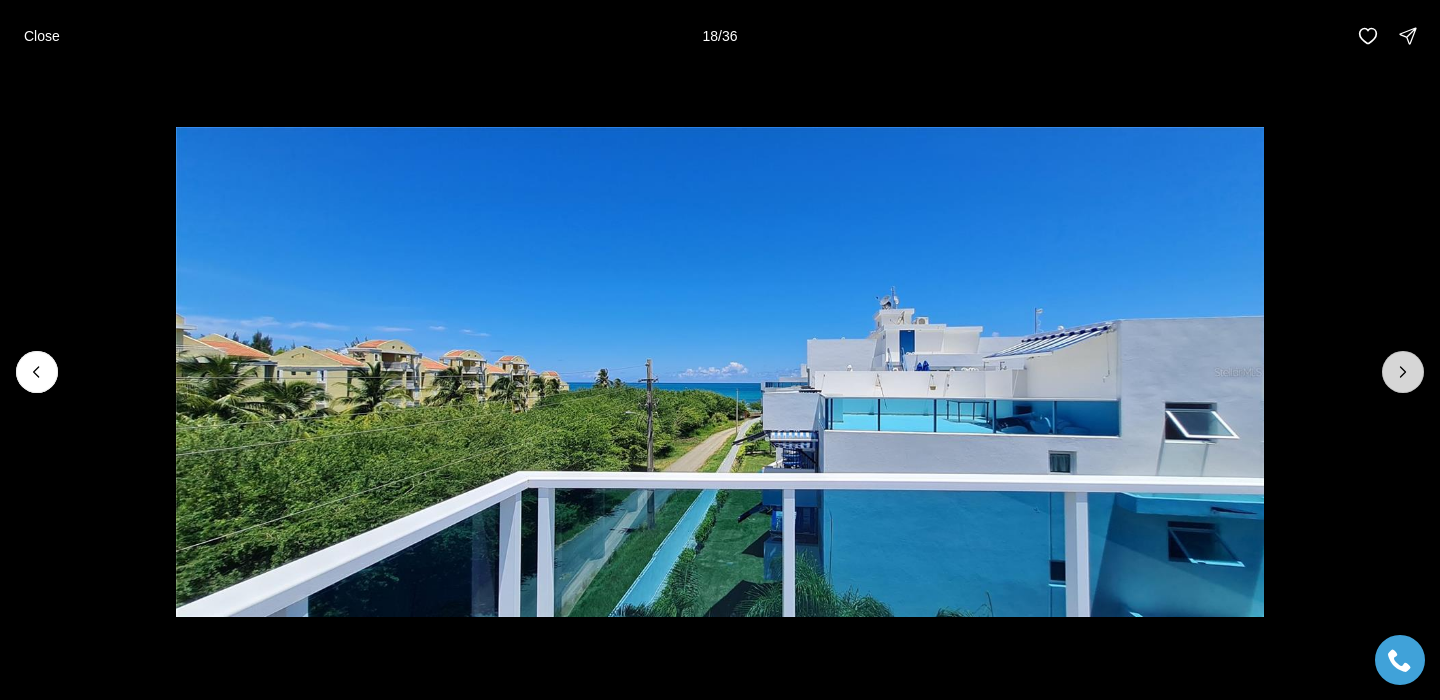 click 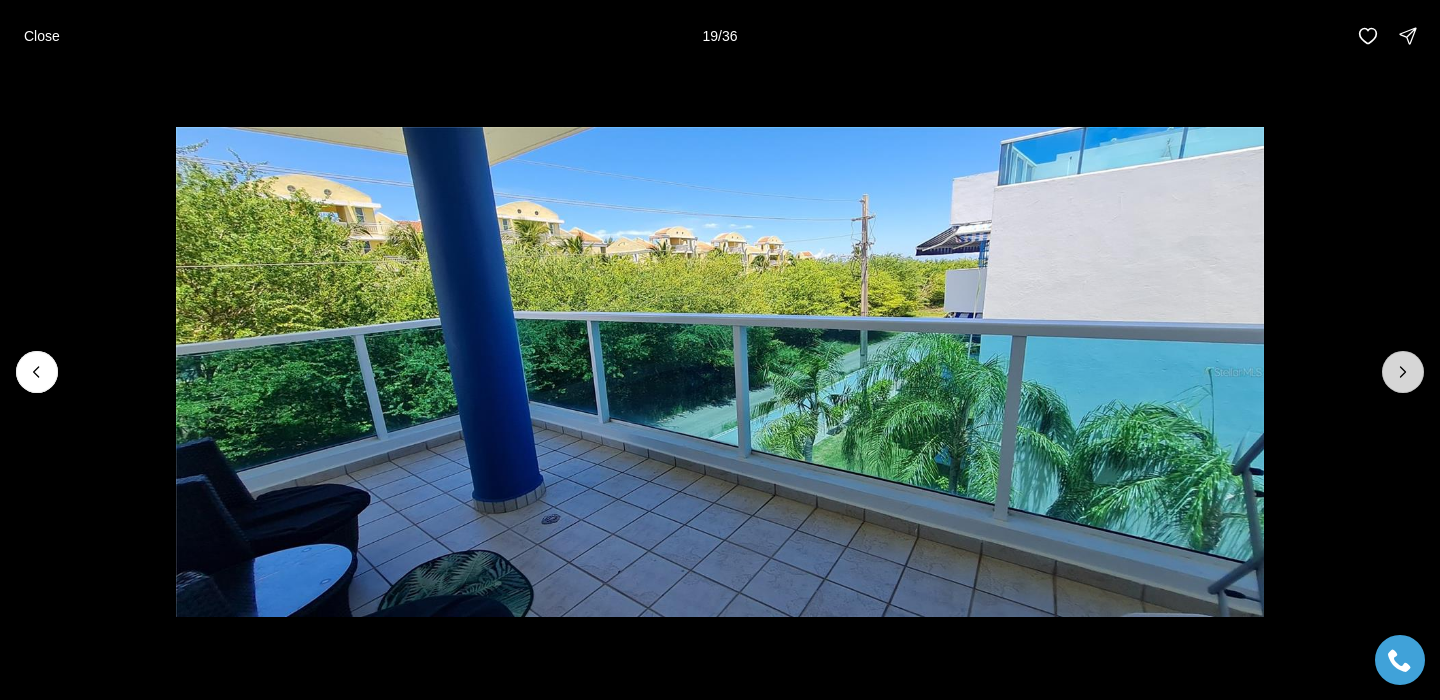 click 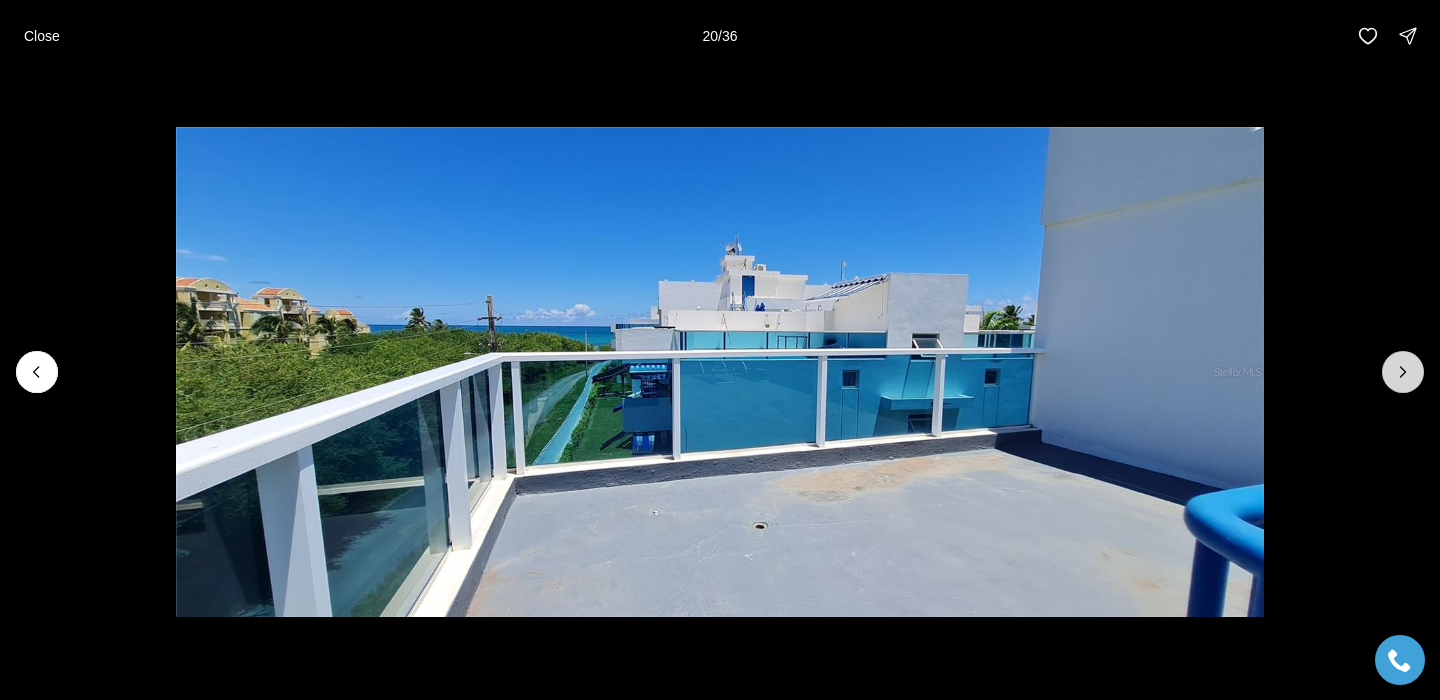 click 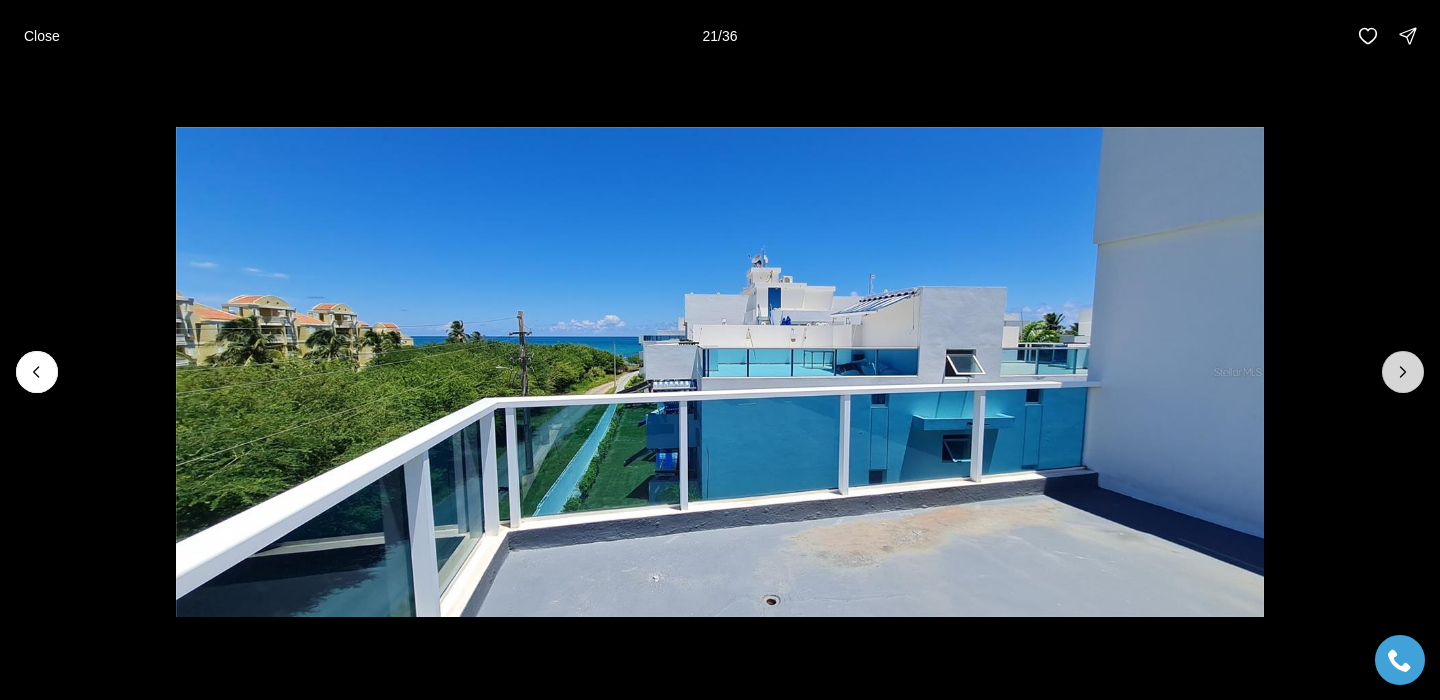 click 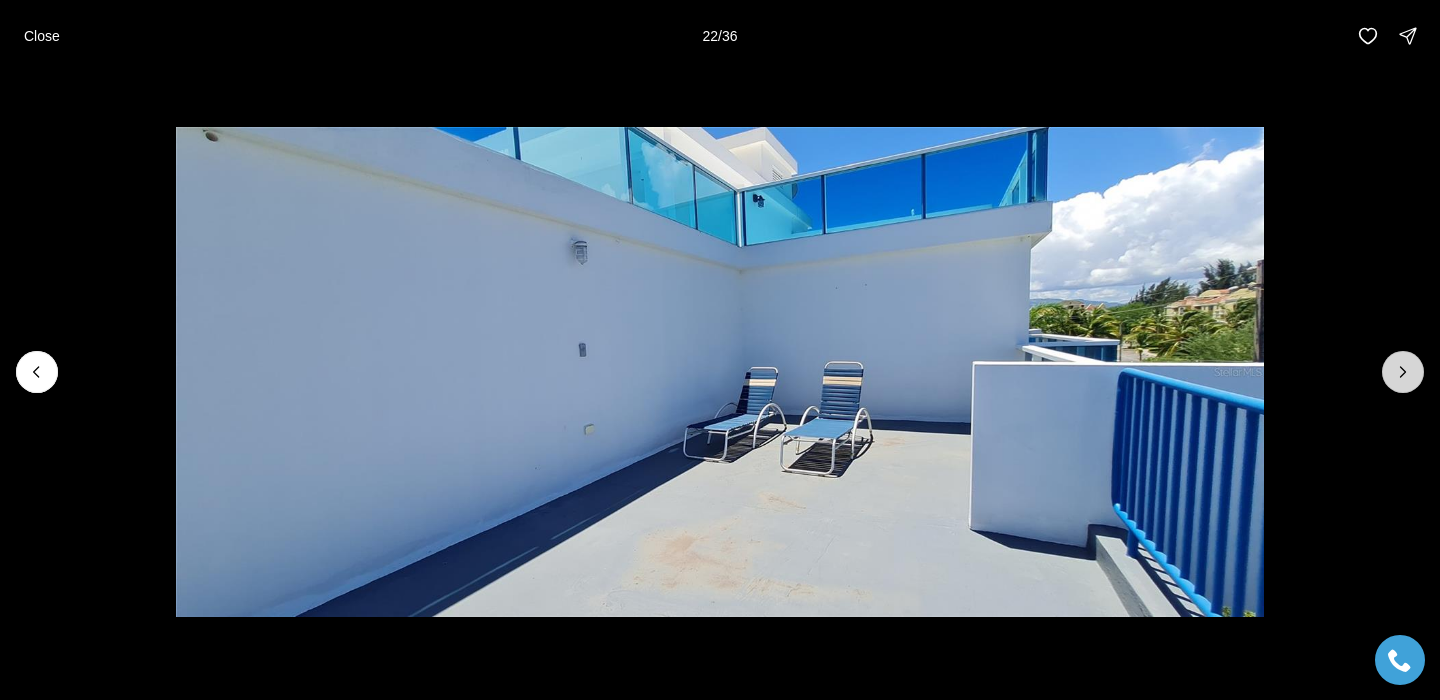 click 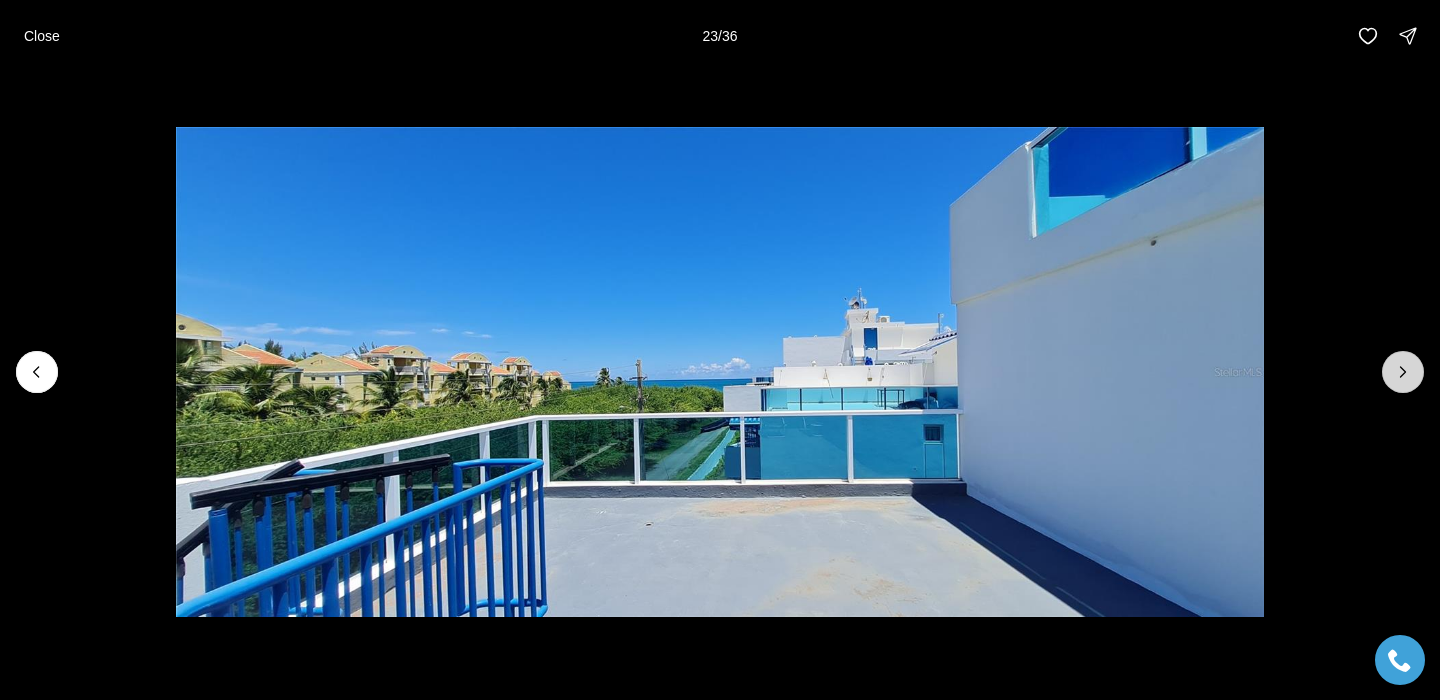 click 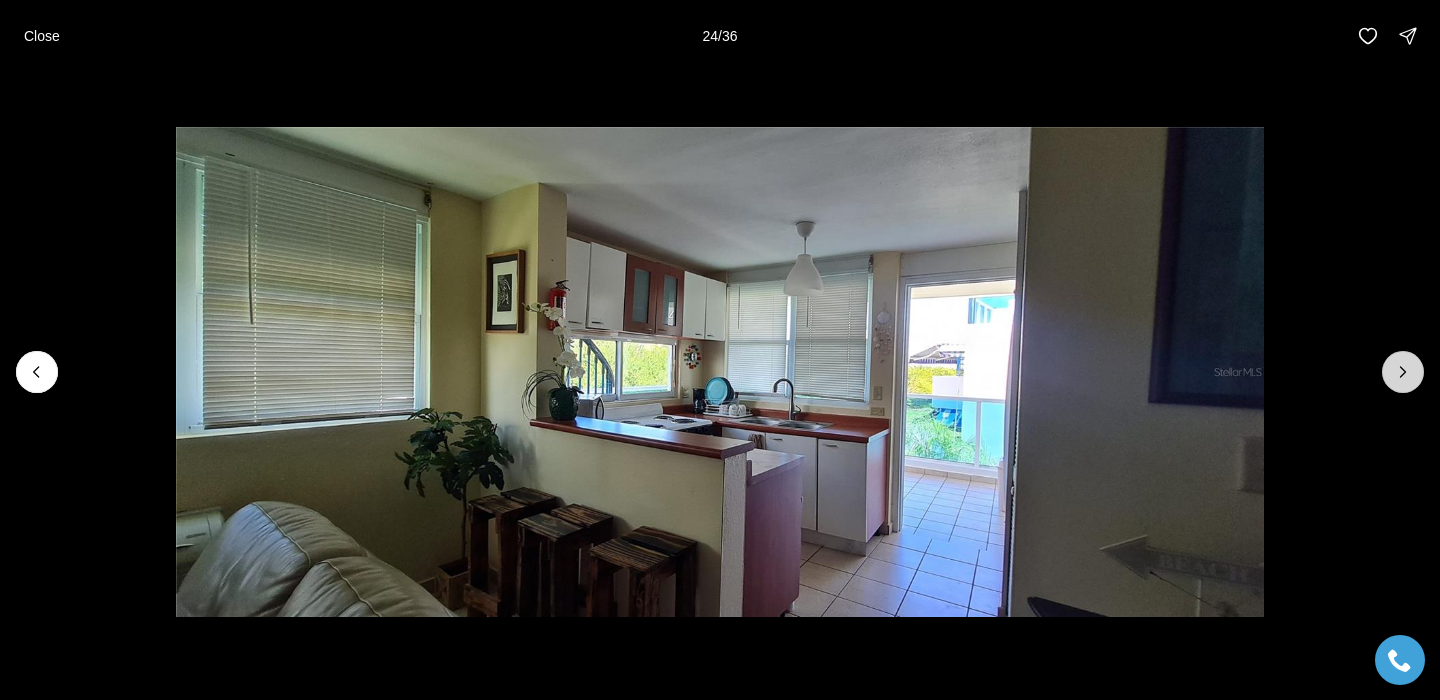 click 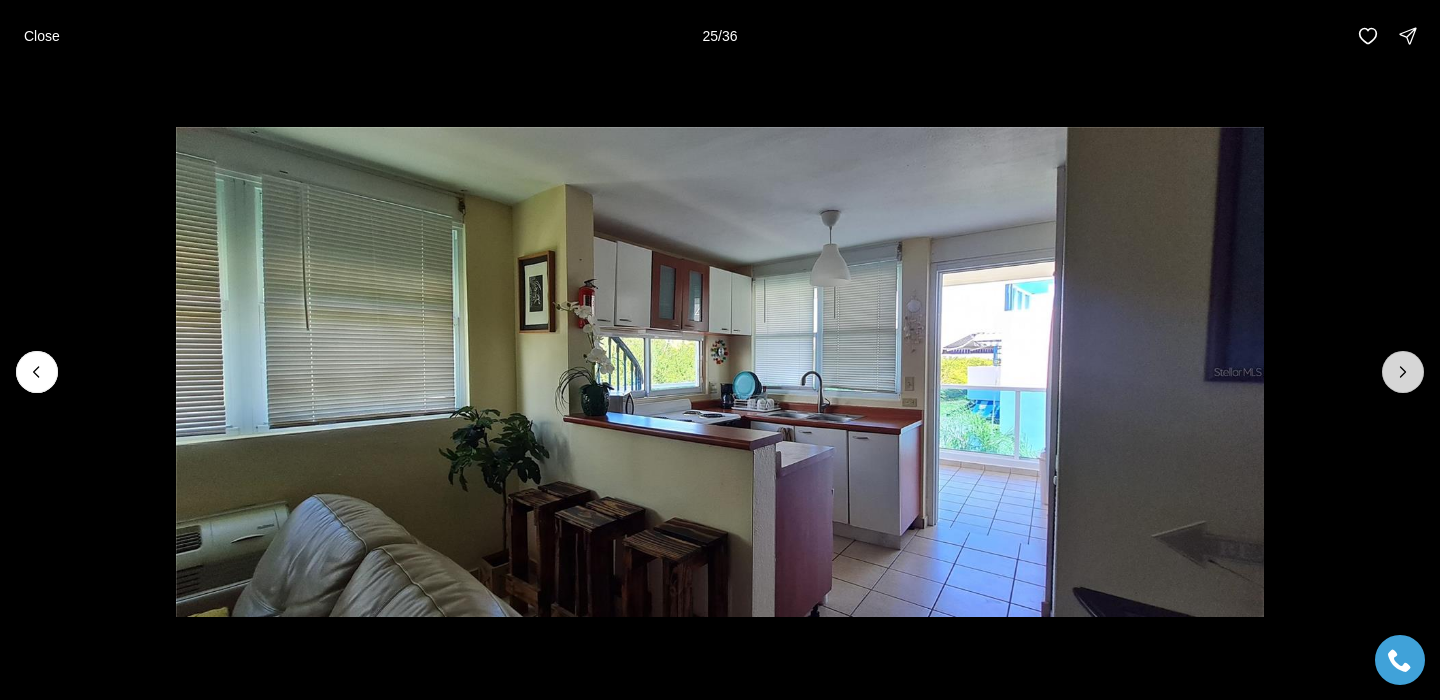 click 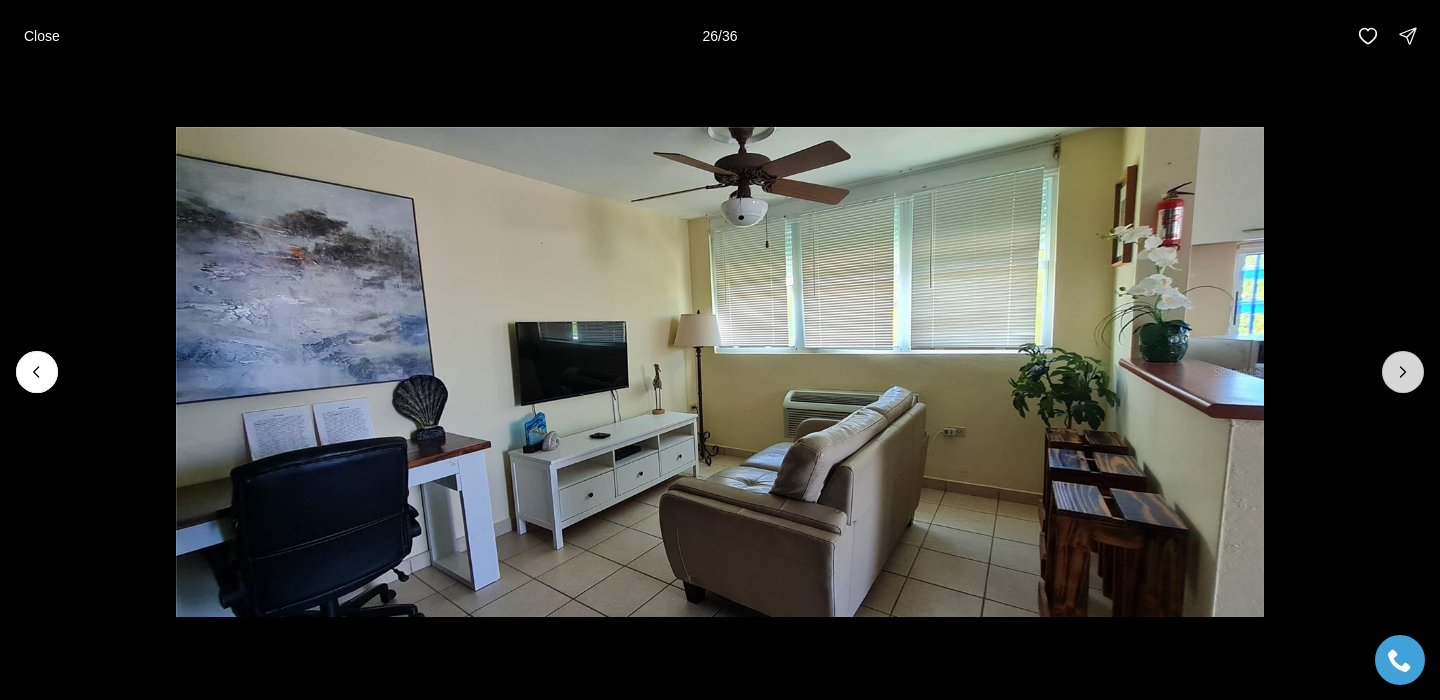 click 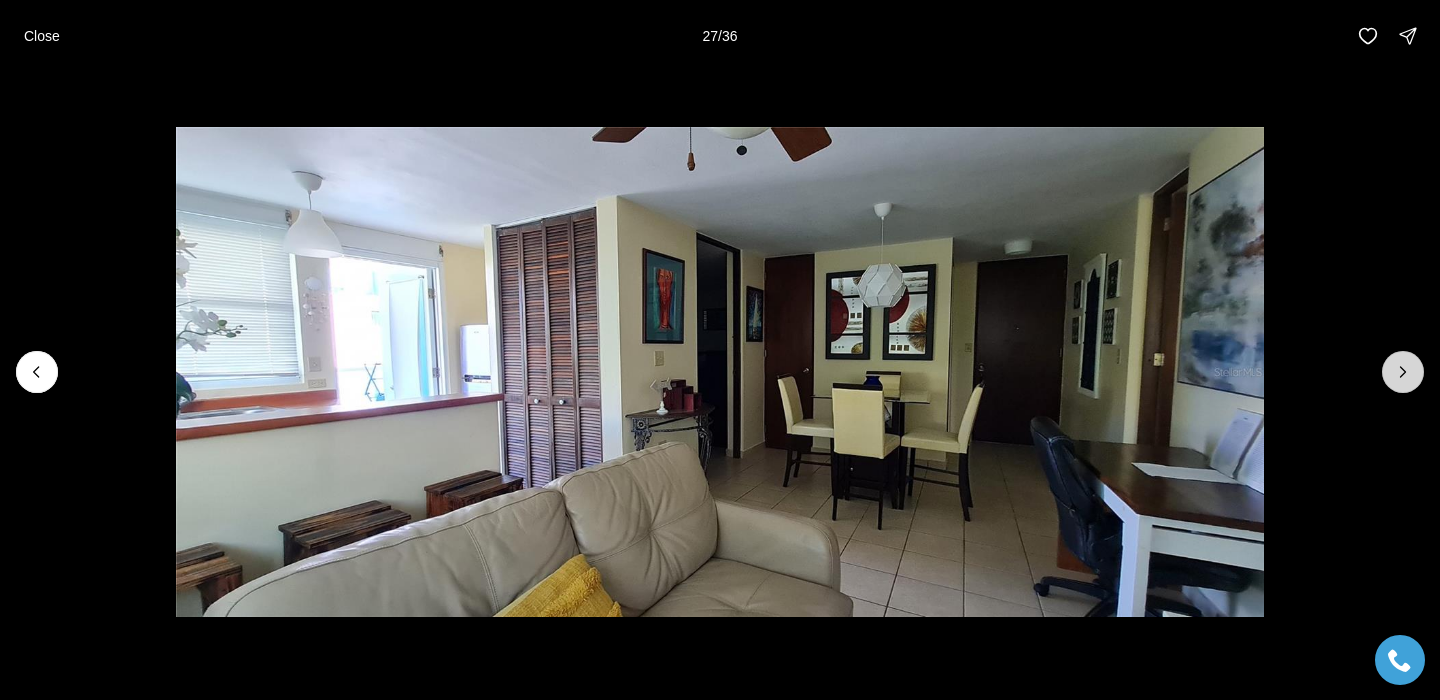 click 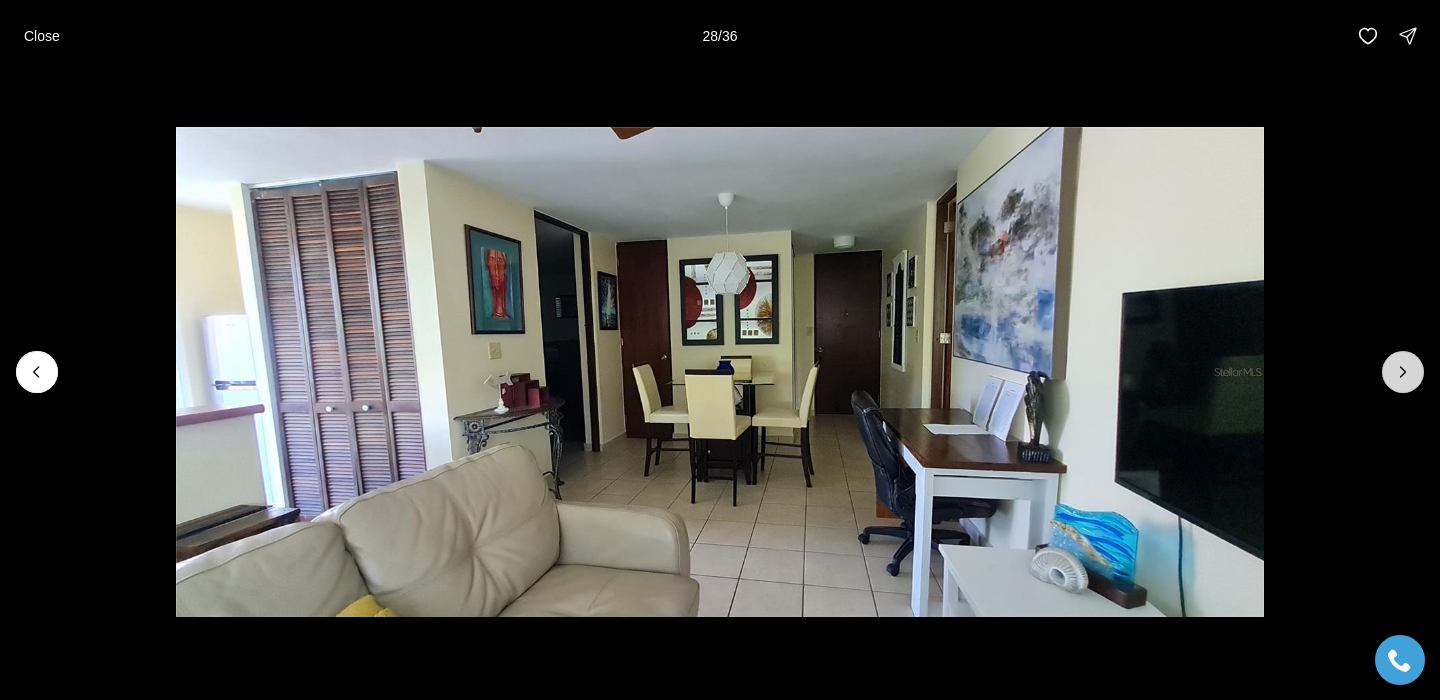 click 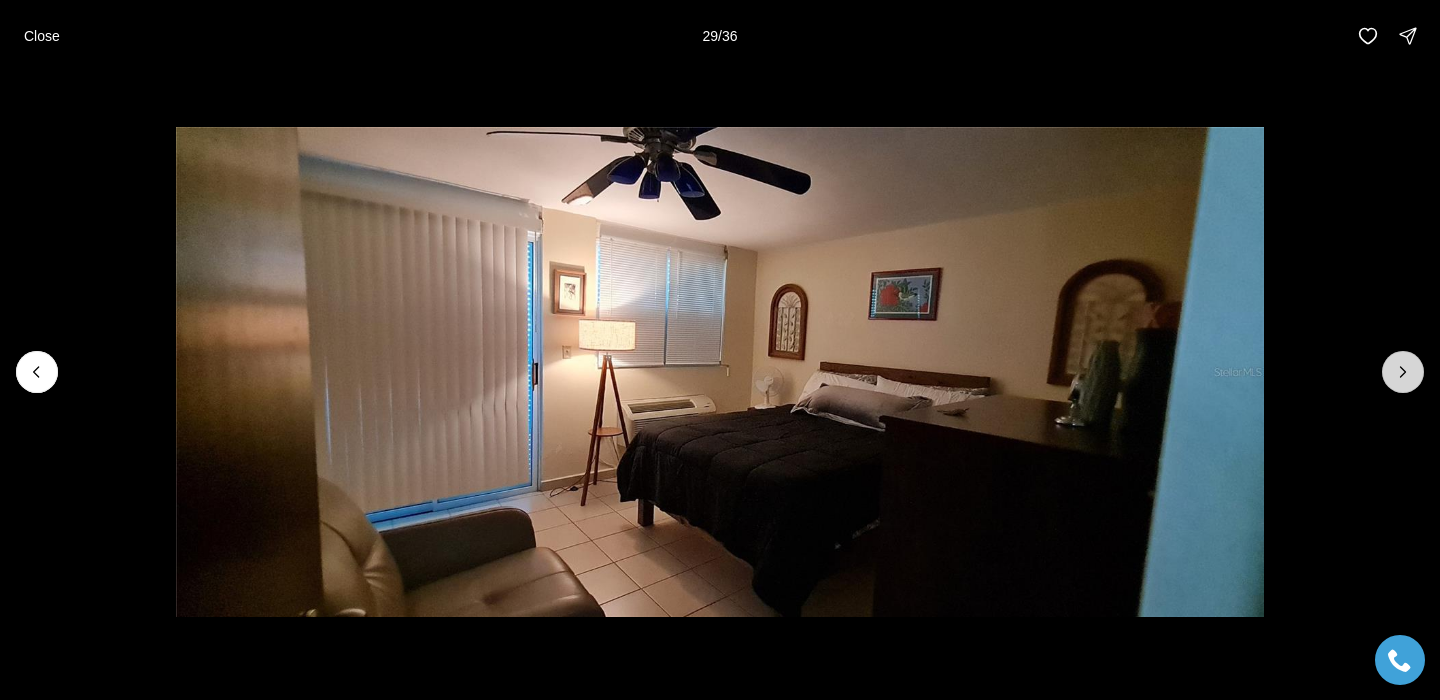 click 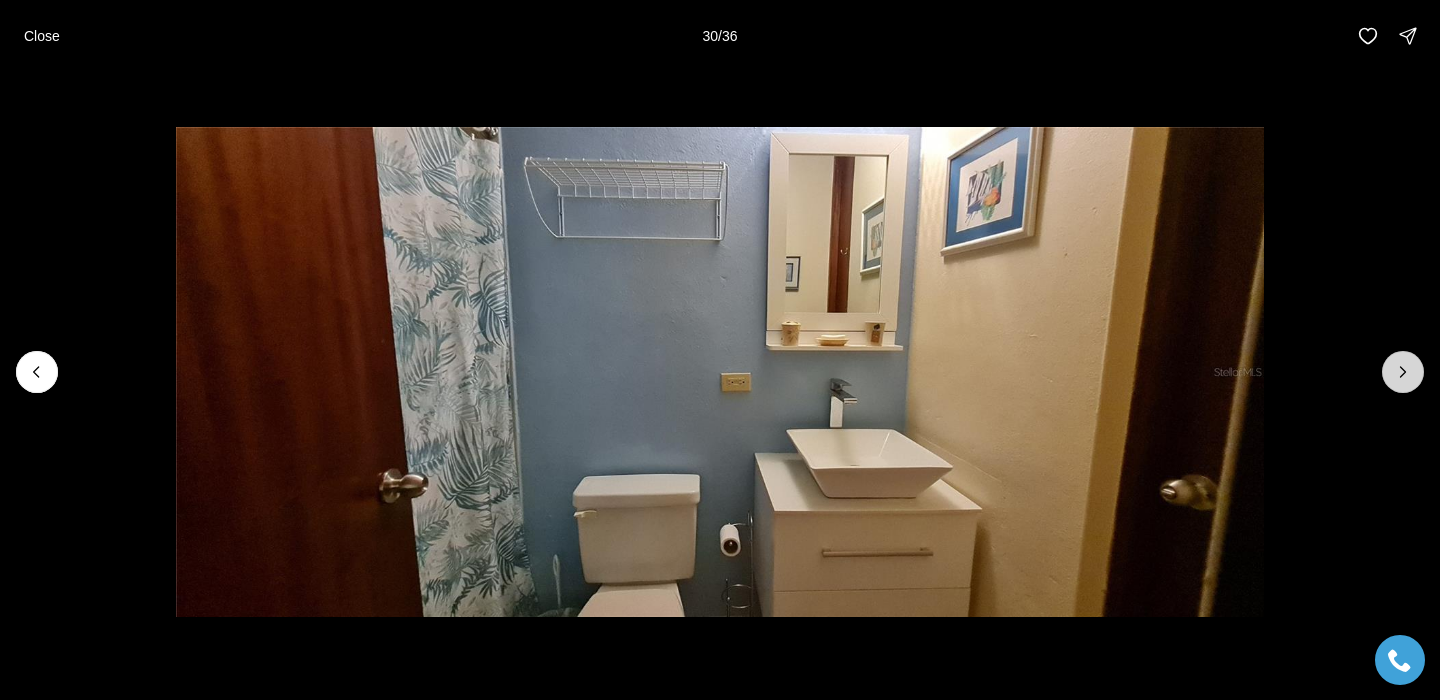 click 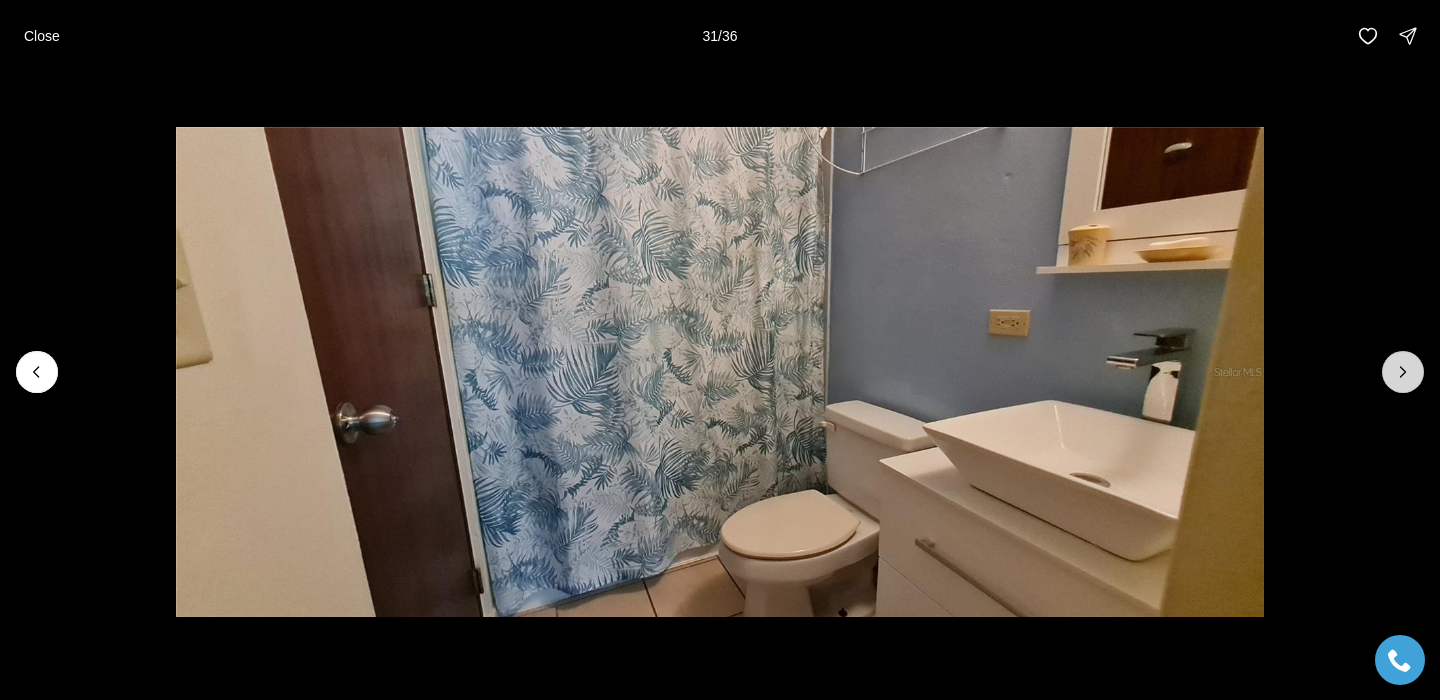 click 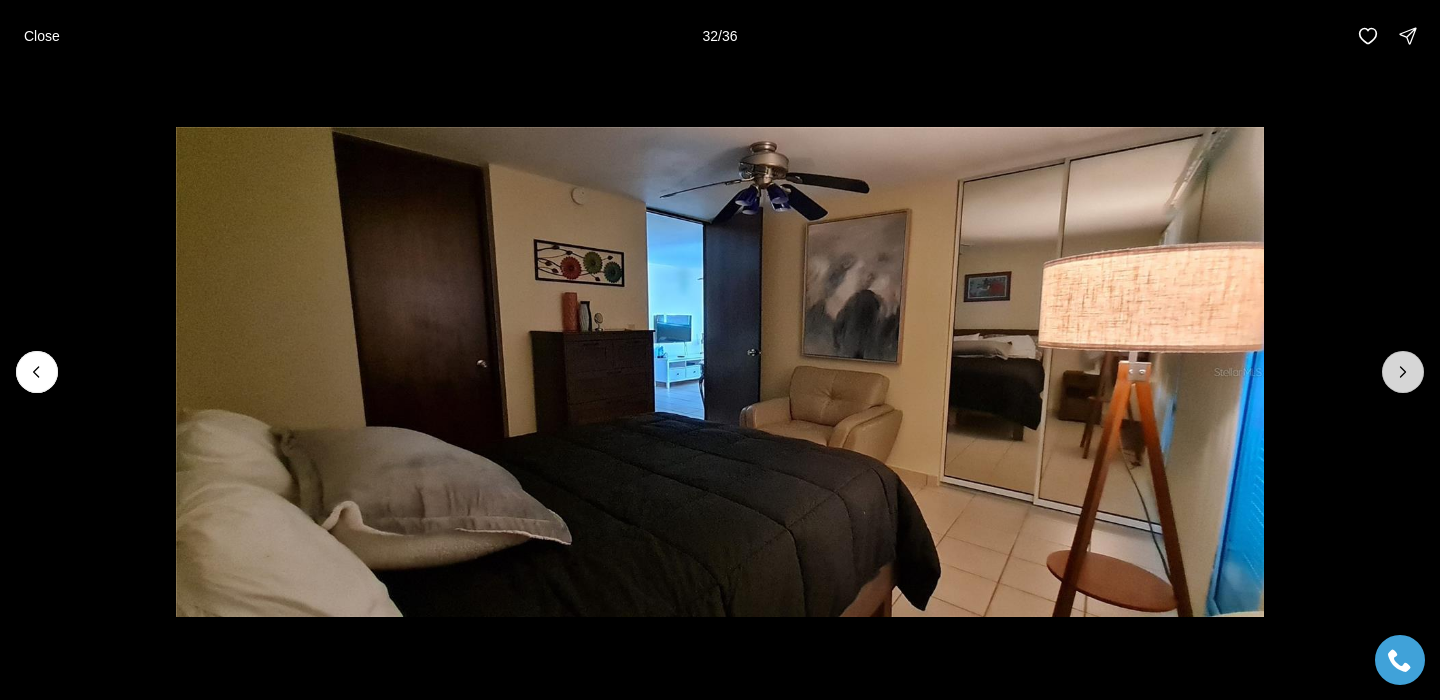 click 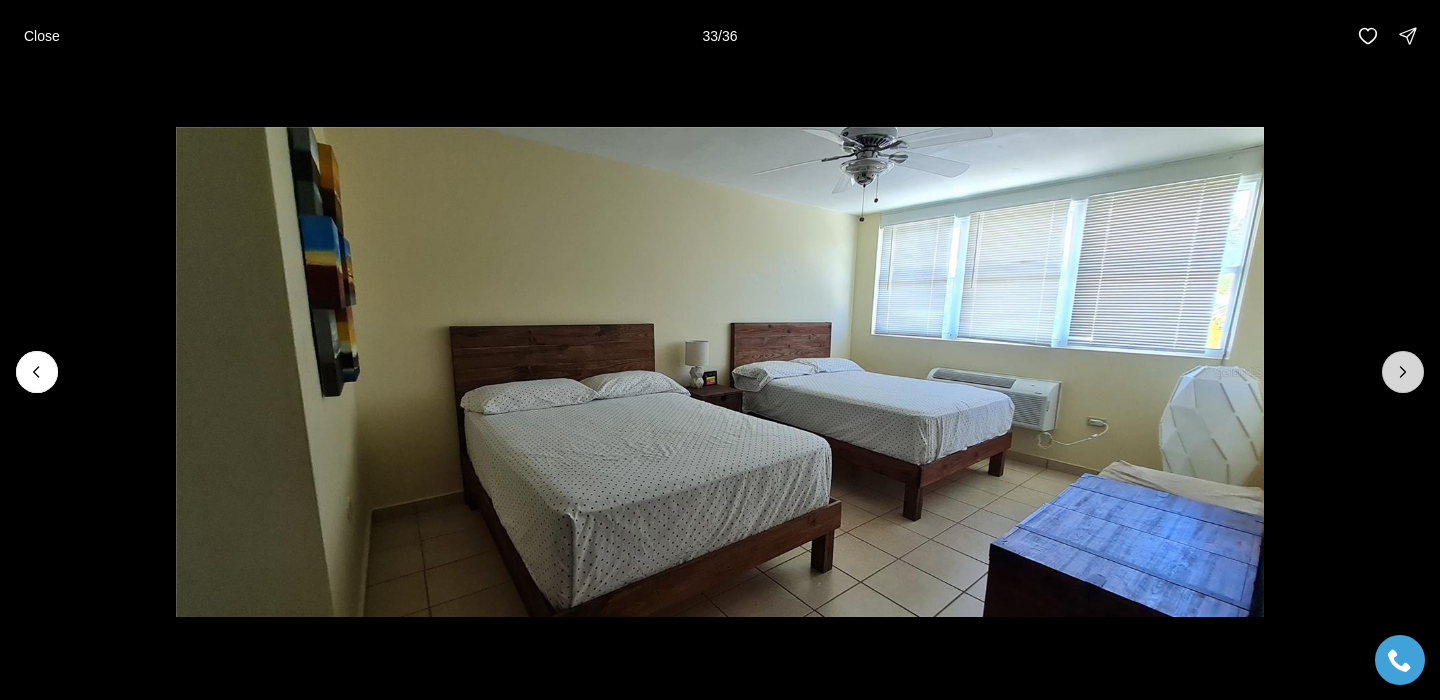 click 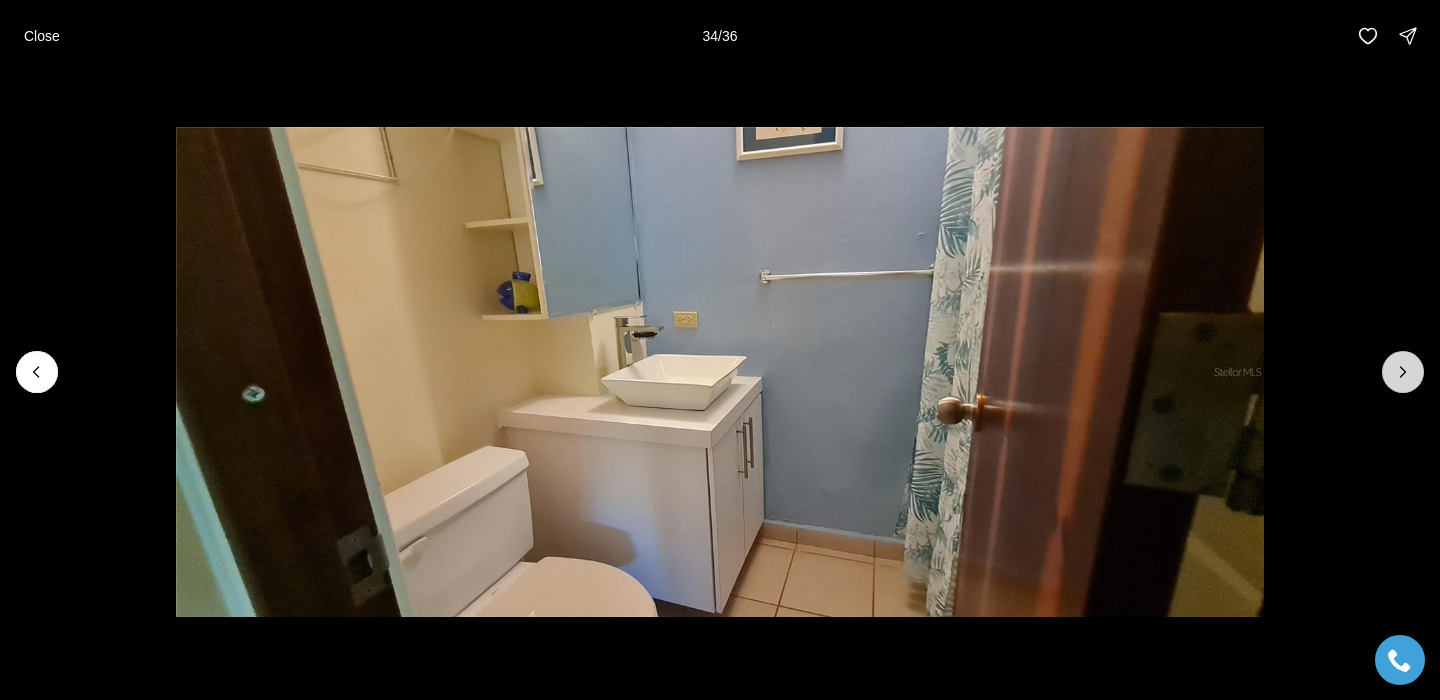 click 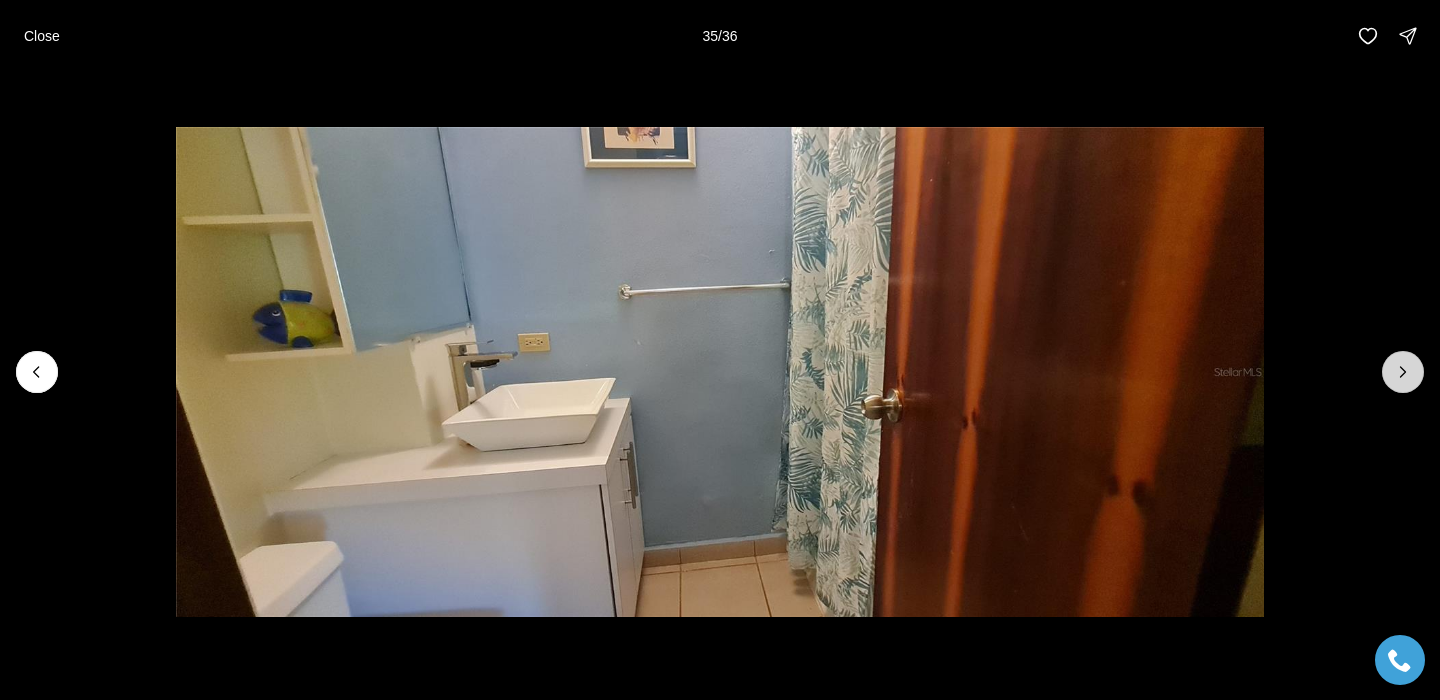 click 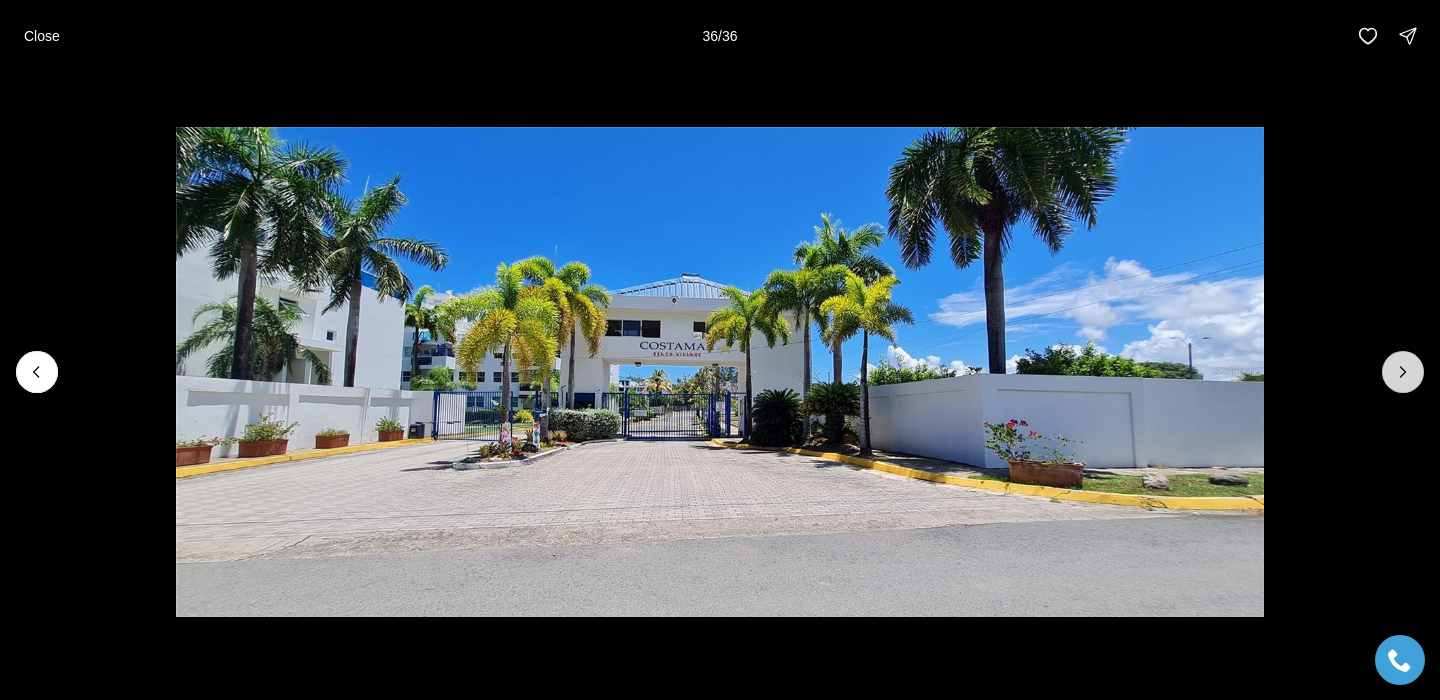 click at bounding box center (1403, 372) 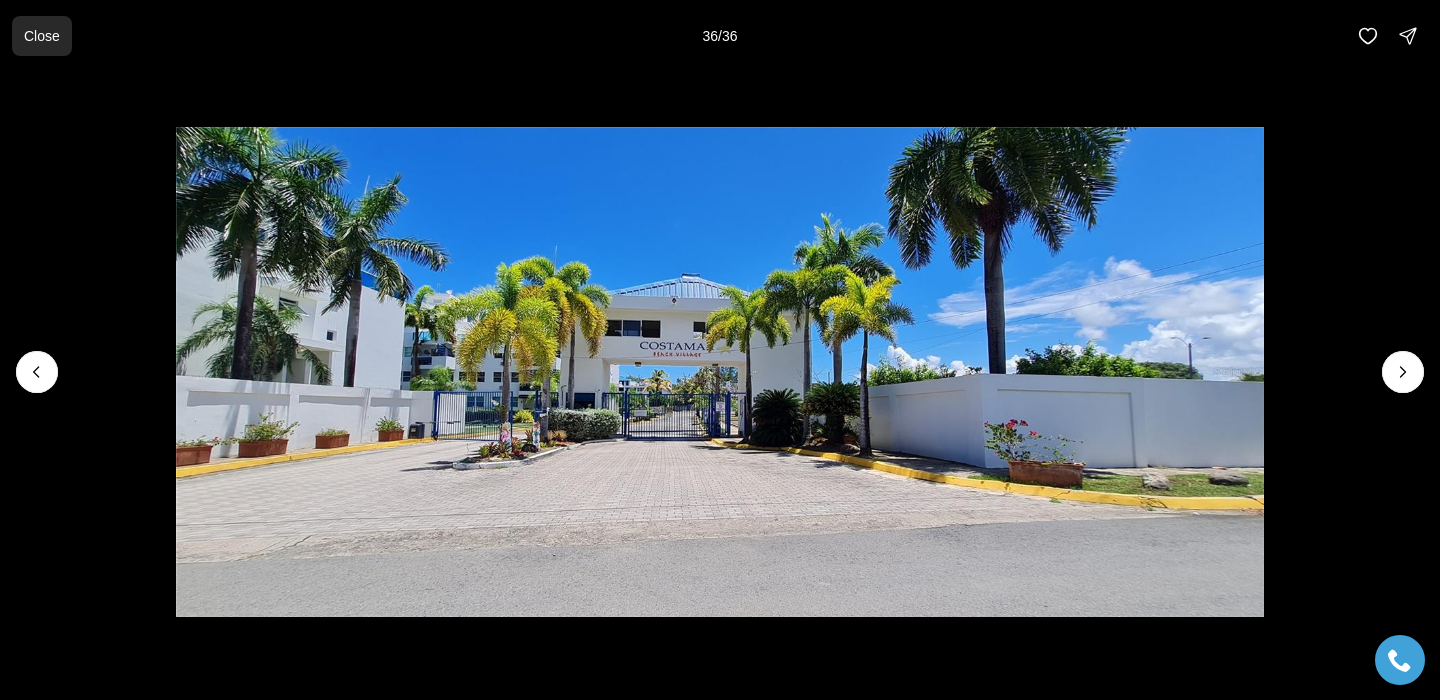 click on "Close" at bounding box center [42, 36] 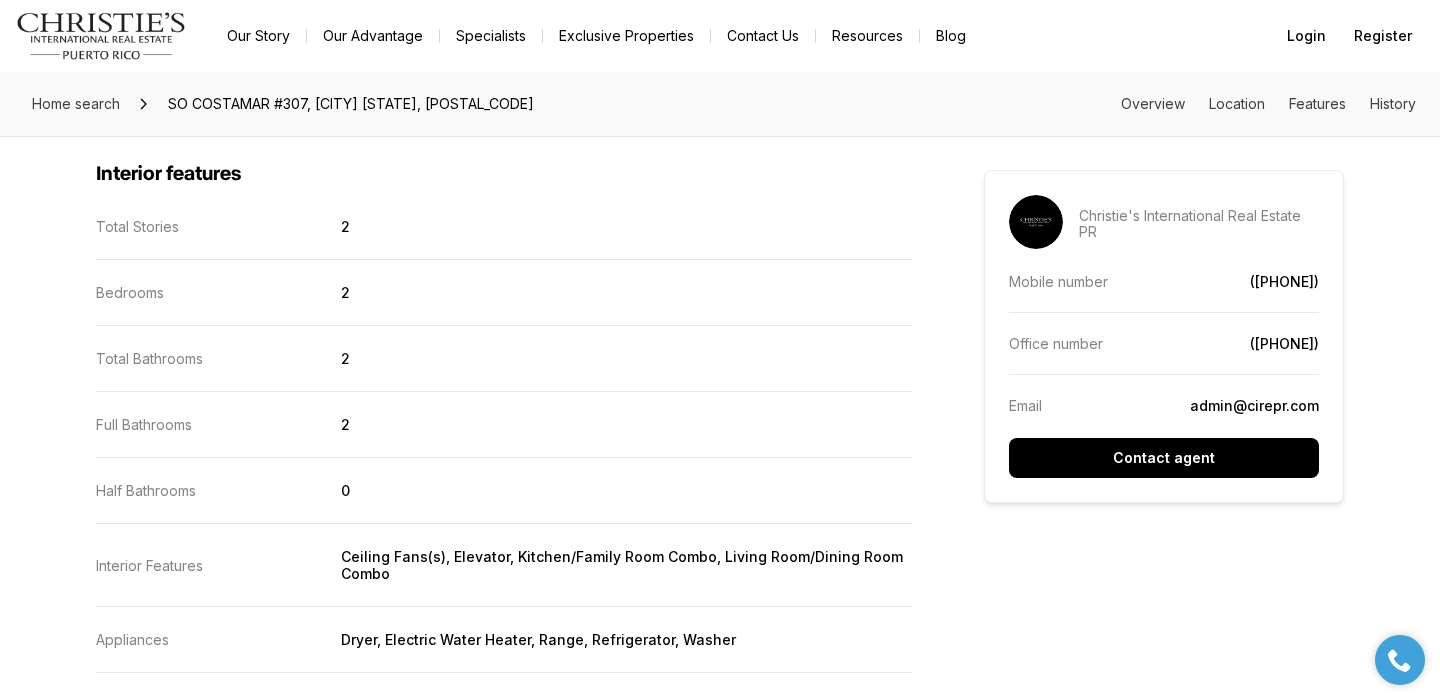 scroll, scrollTop: 2141, scrollLeft: 0, axis: vertical 